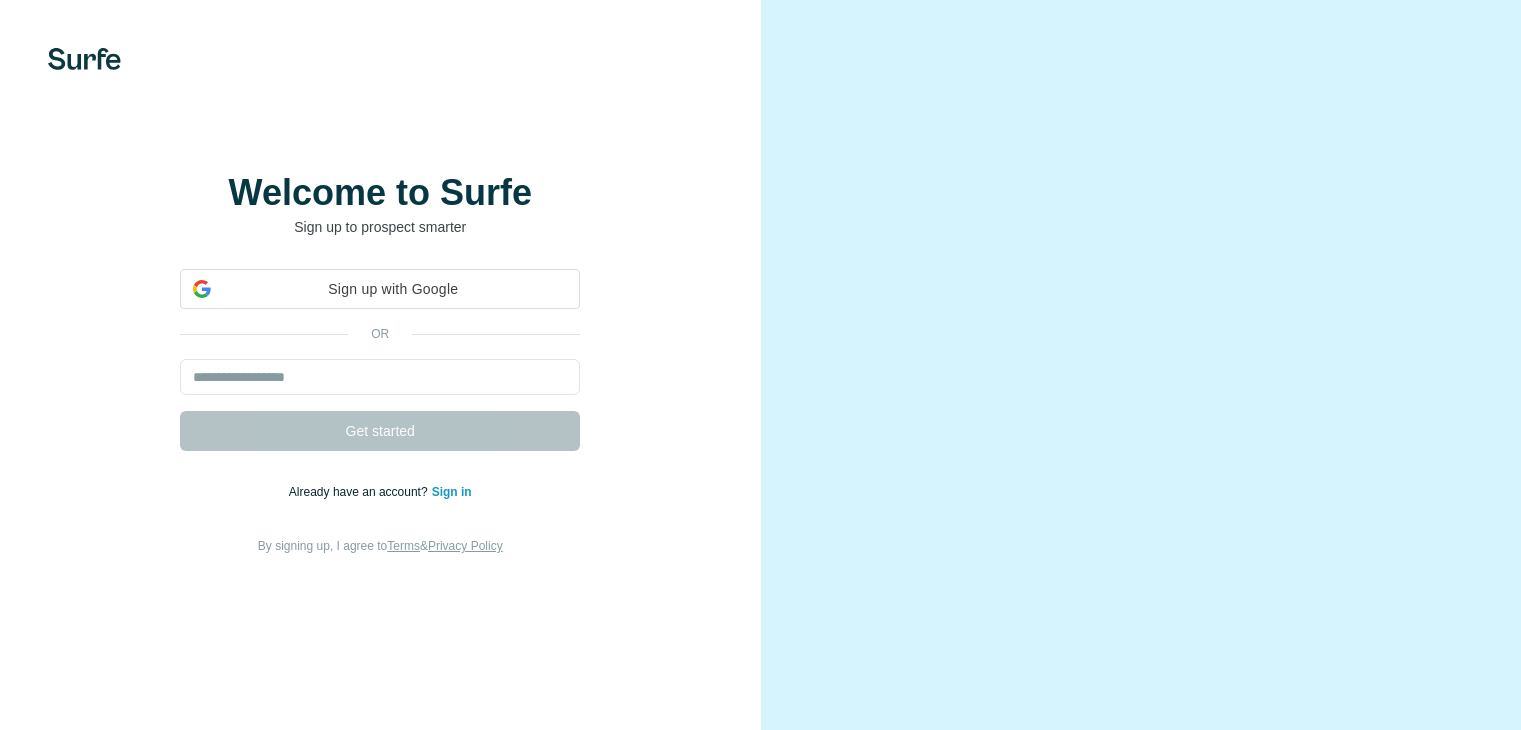 scroll, scrollTop: 0, scrollLeft: 0, axis: both 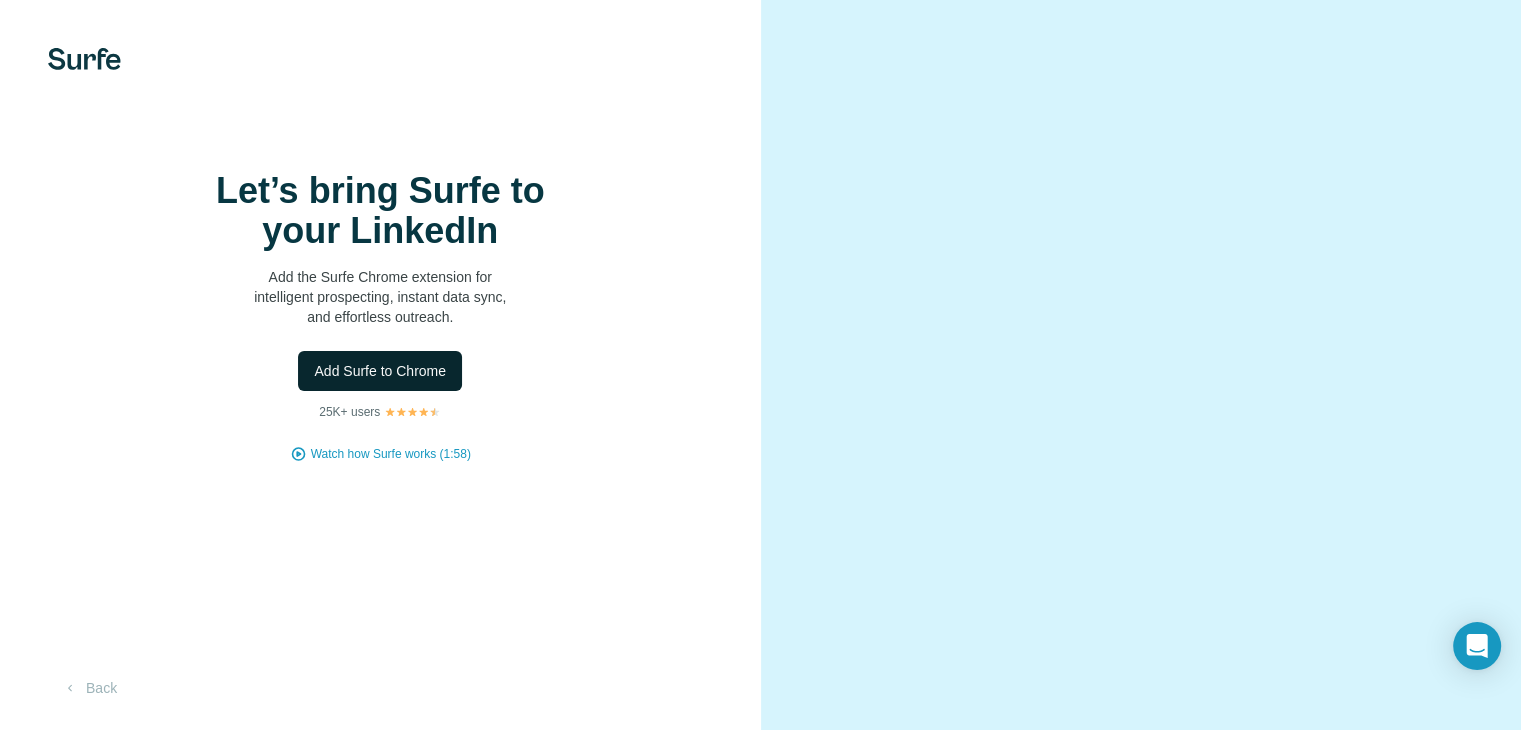 click on "Add Surfe to Chrome" at bounding box center (380, 371) 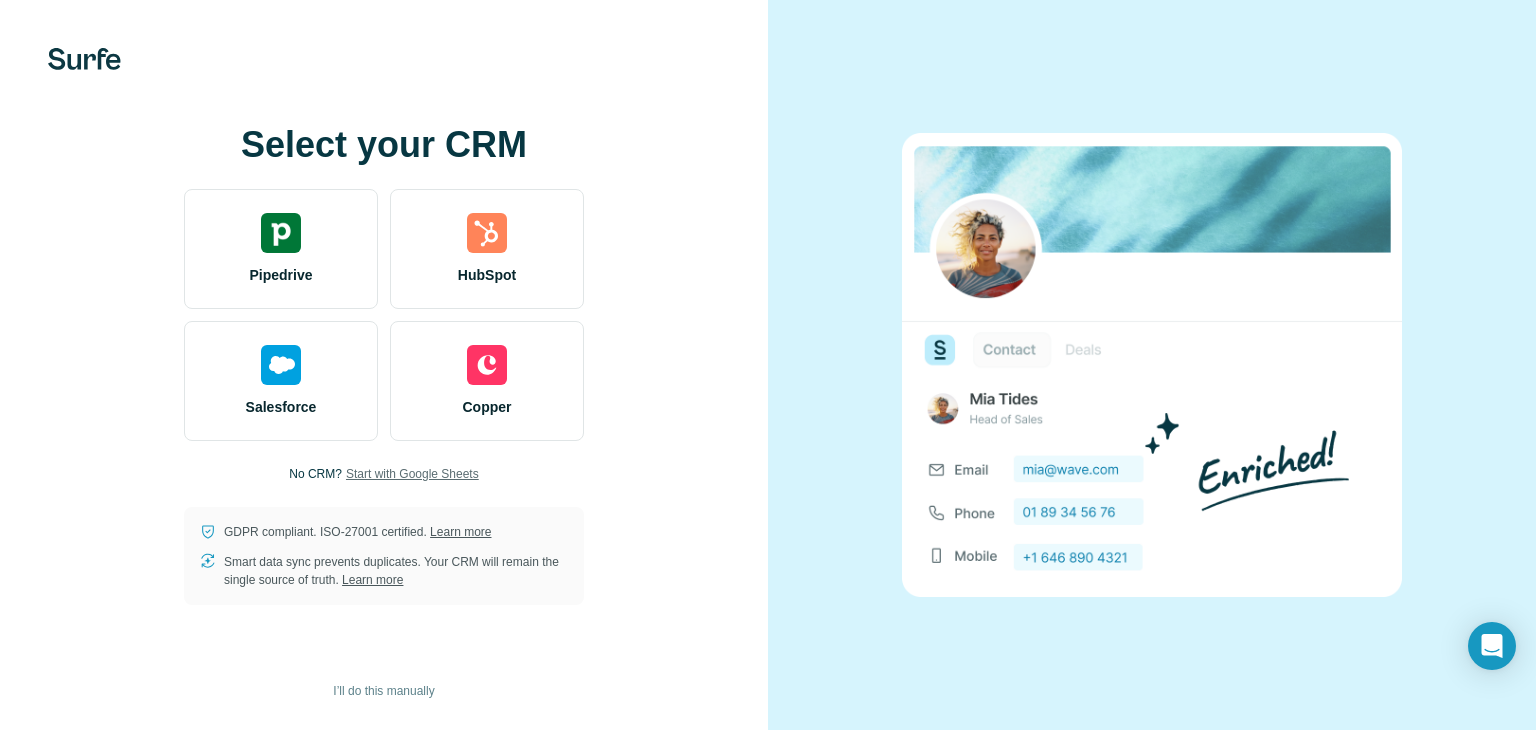 click on "Start with Google Sheets" at bounding box center (412, 474) 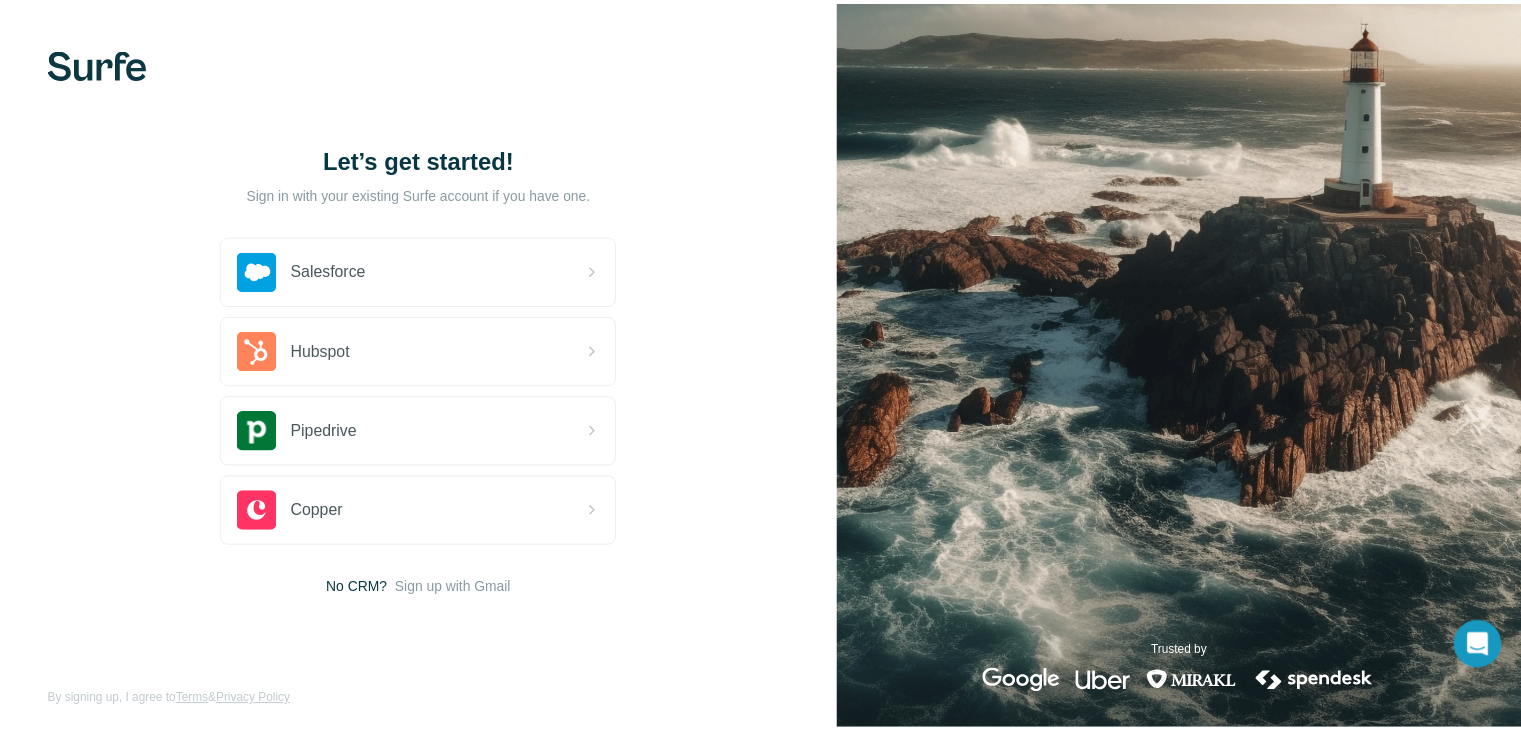 scroll, scrollTop: 0, scrollLeft: 0, axis: both 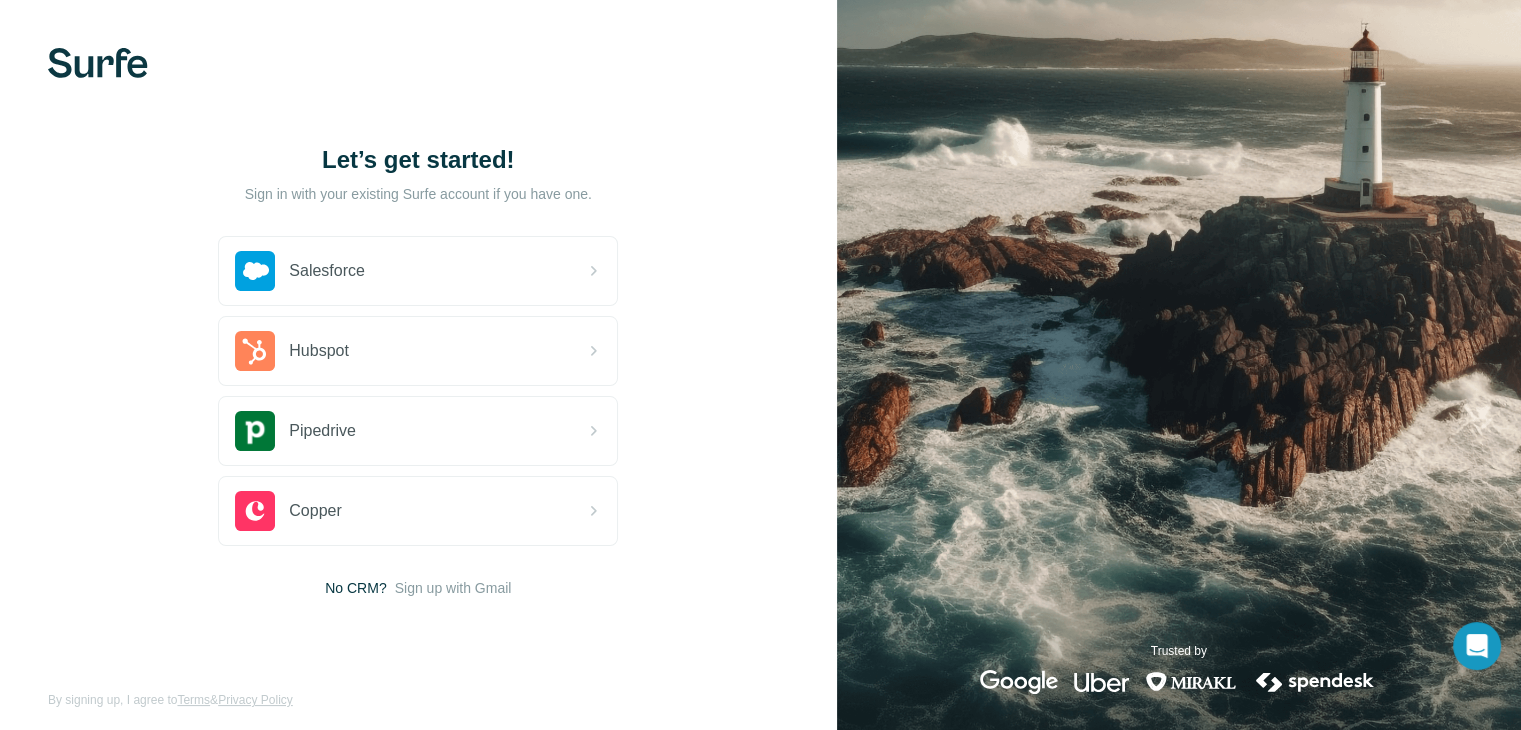 click at bounding box center (1179, 371) 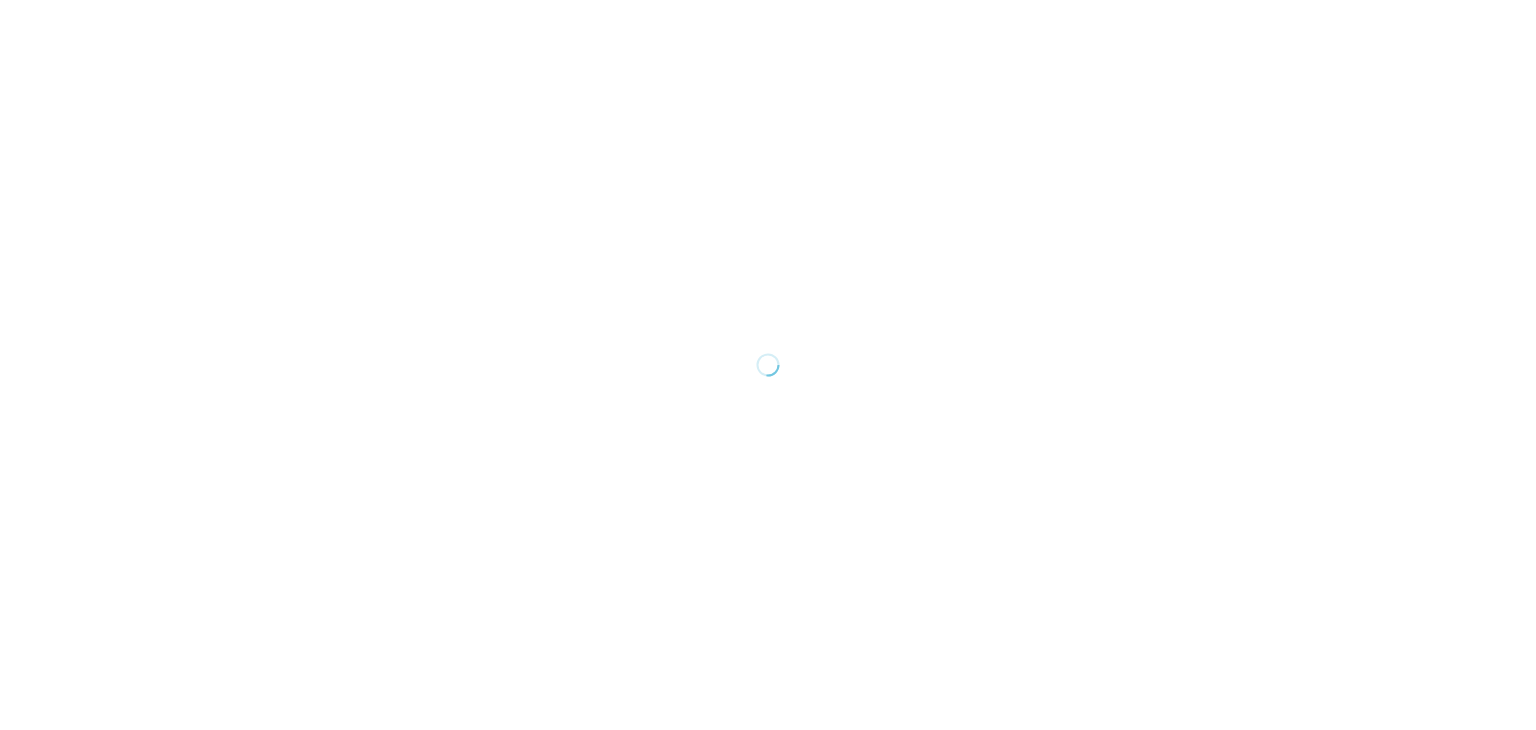 scroll, scrollTop: 0, scrollLeft: 0, axis: both 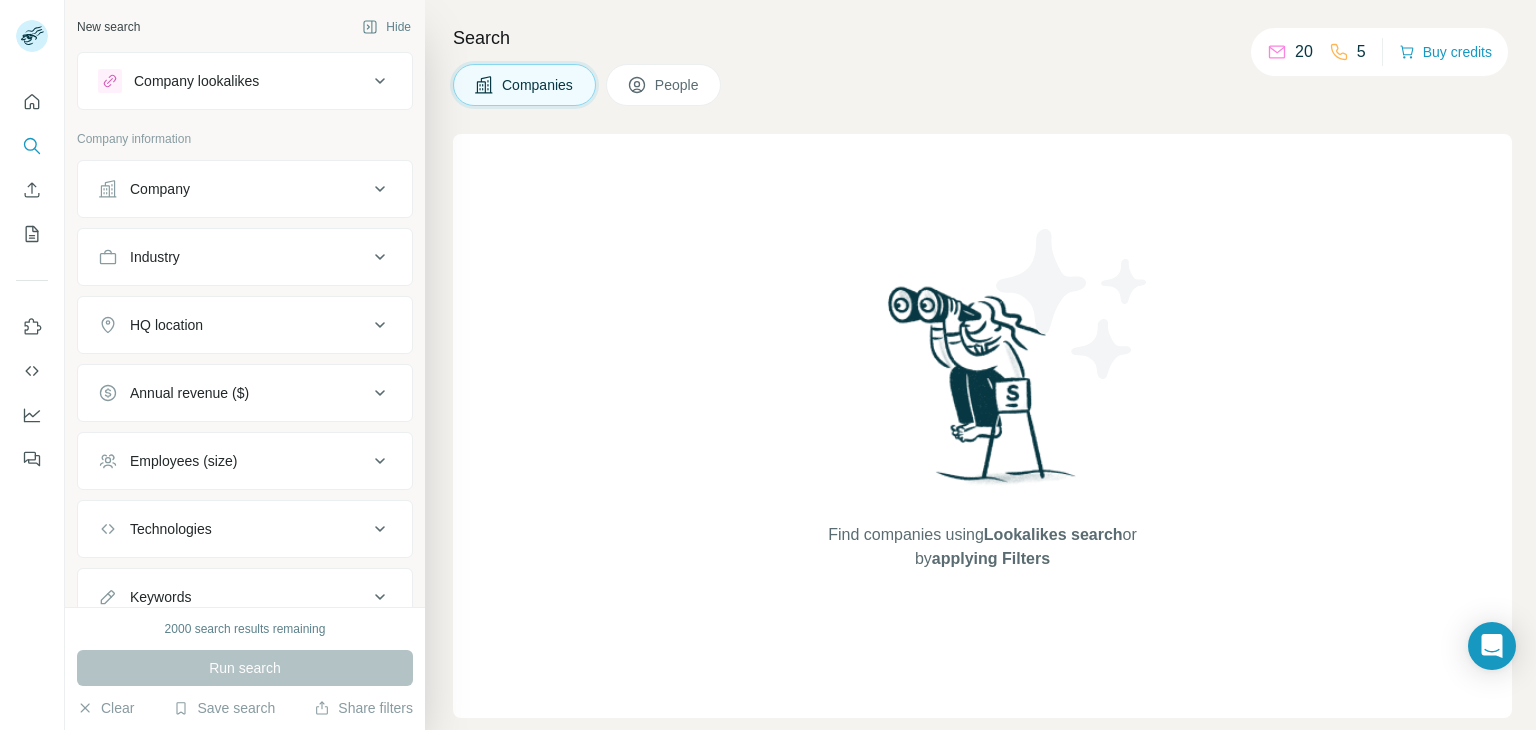 click on "Company lookalikes" at bounding box center (233, 81) 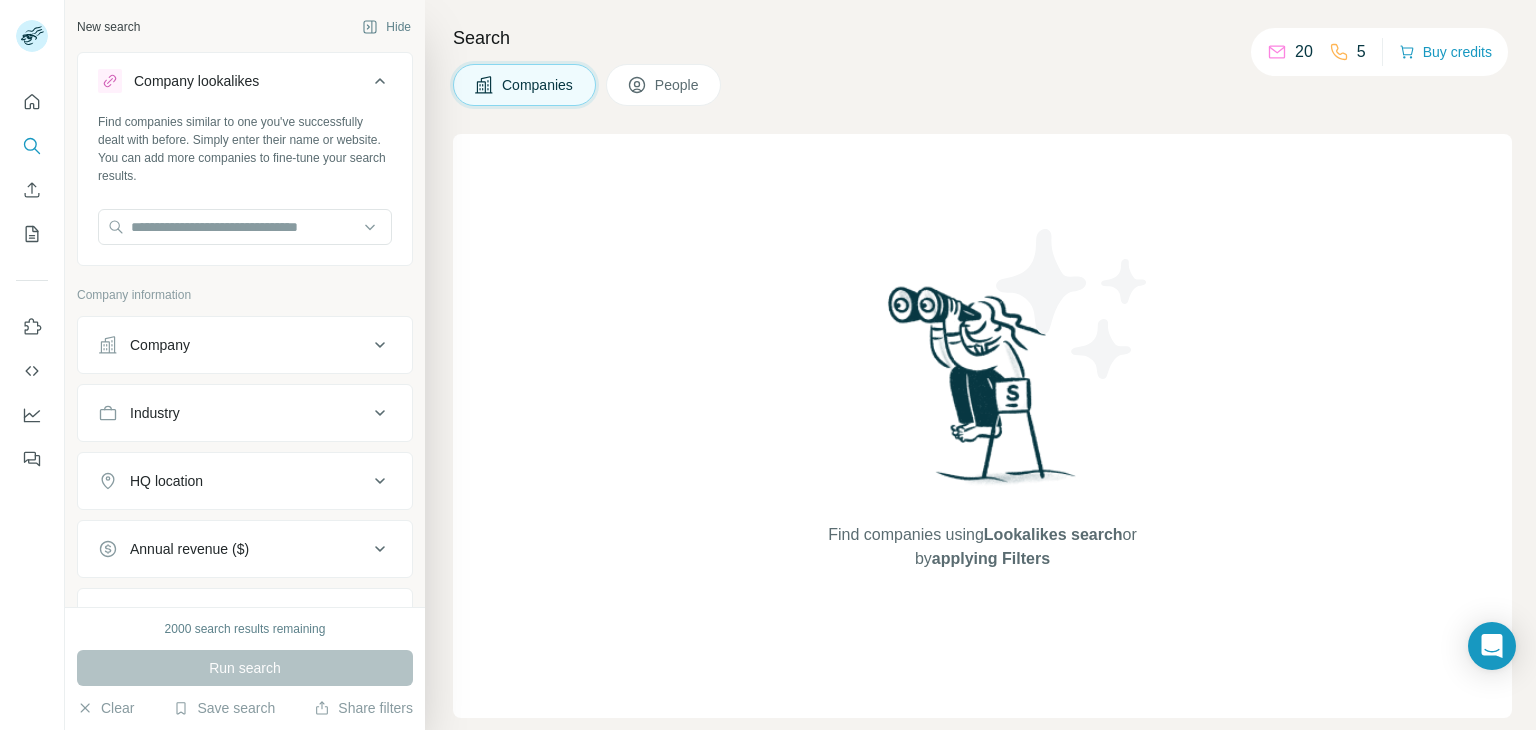 click on "Company lookalikes" at bounding box center [233, 81] 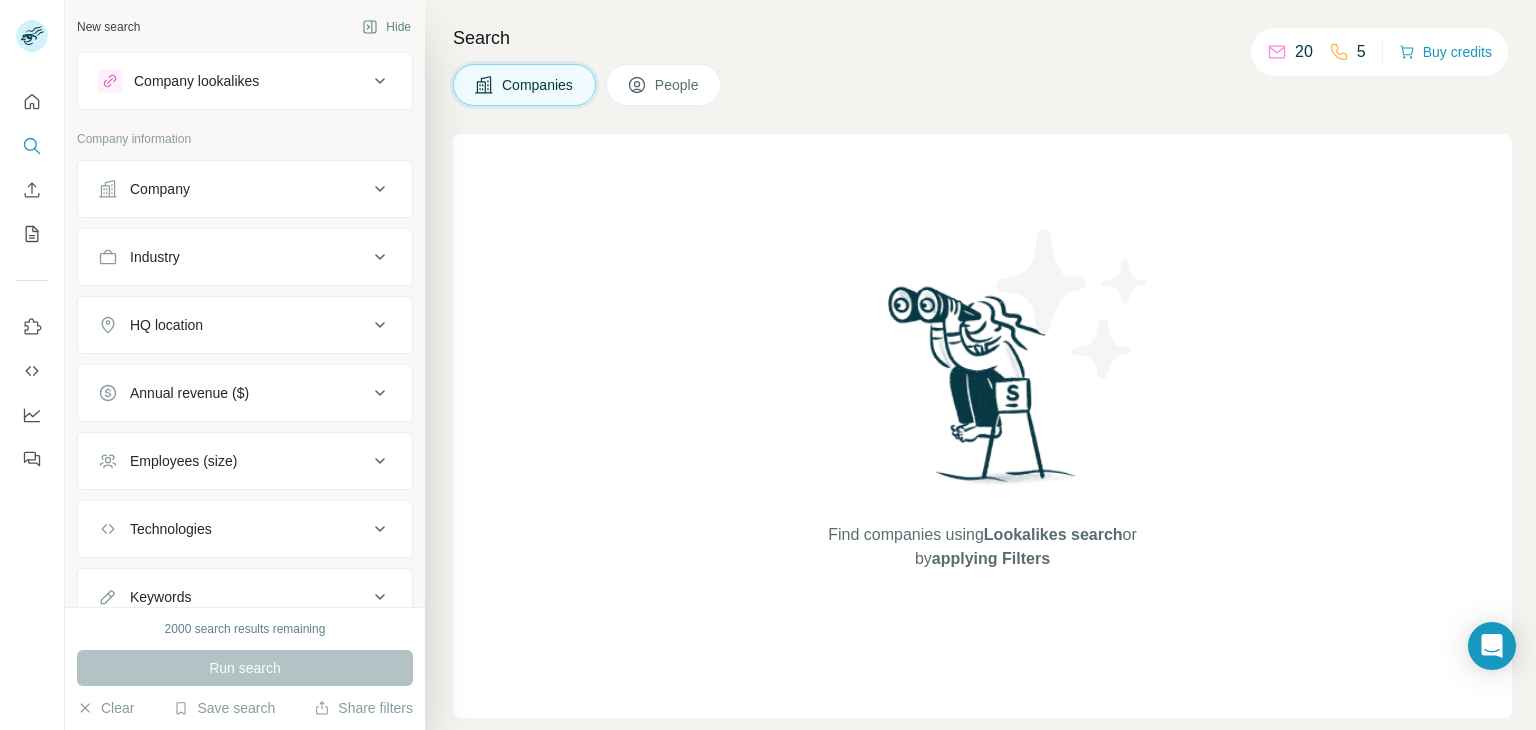 click on "Company lookalikes" at bounding box center (233, 81) 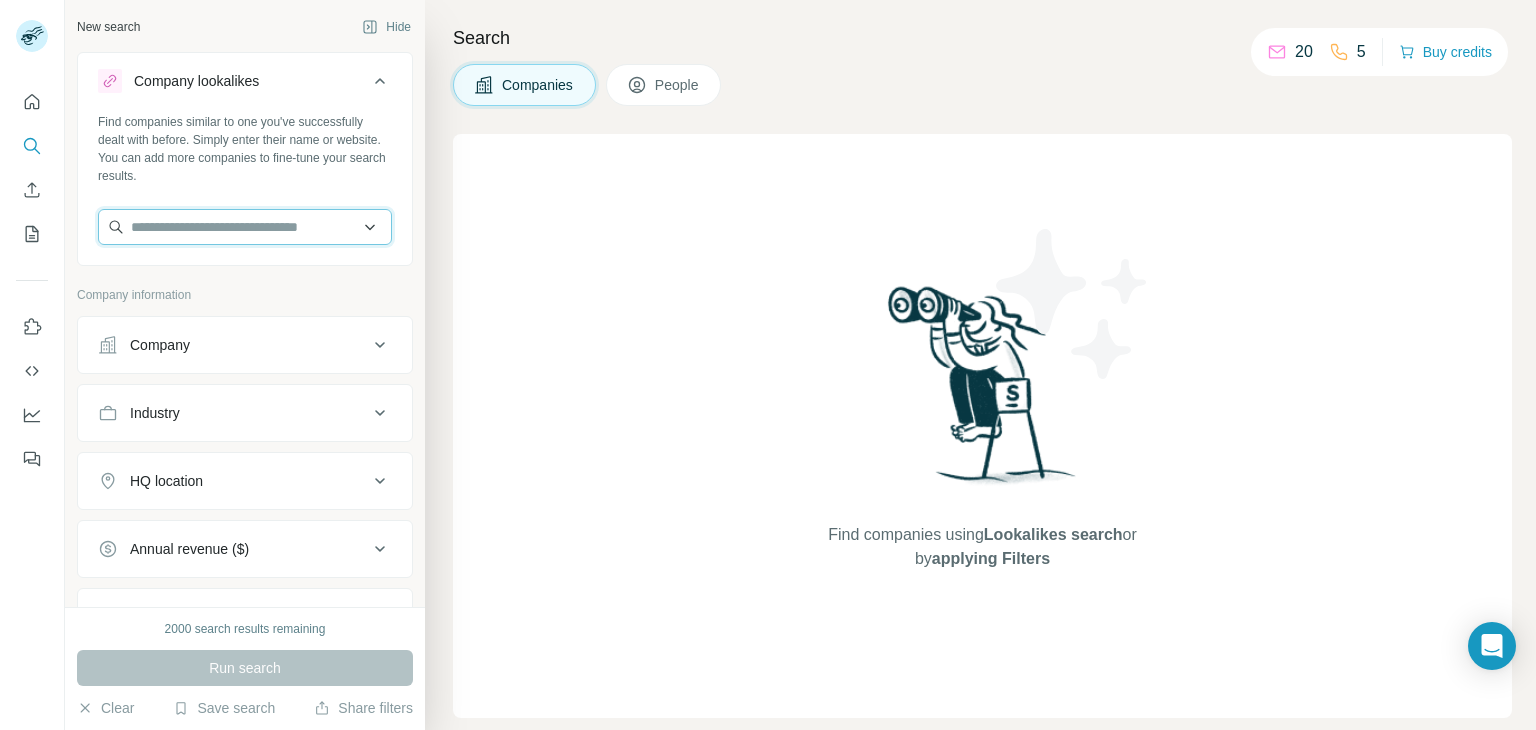 click at bounding box center (245, 227) 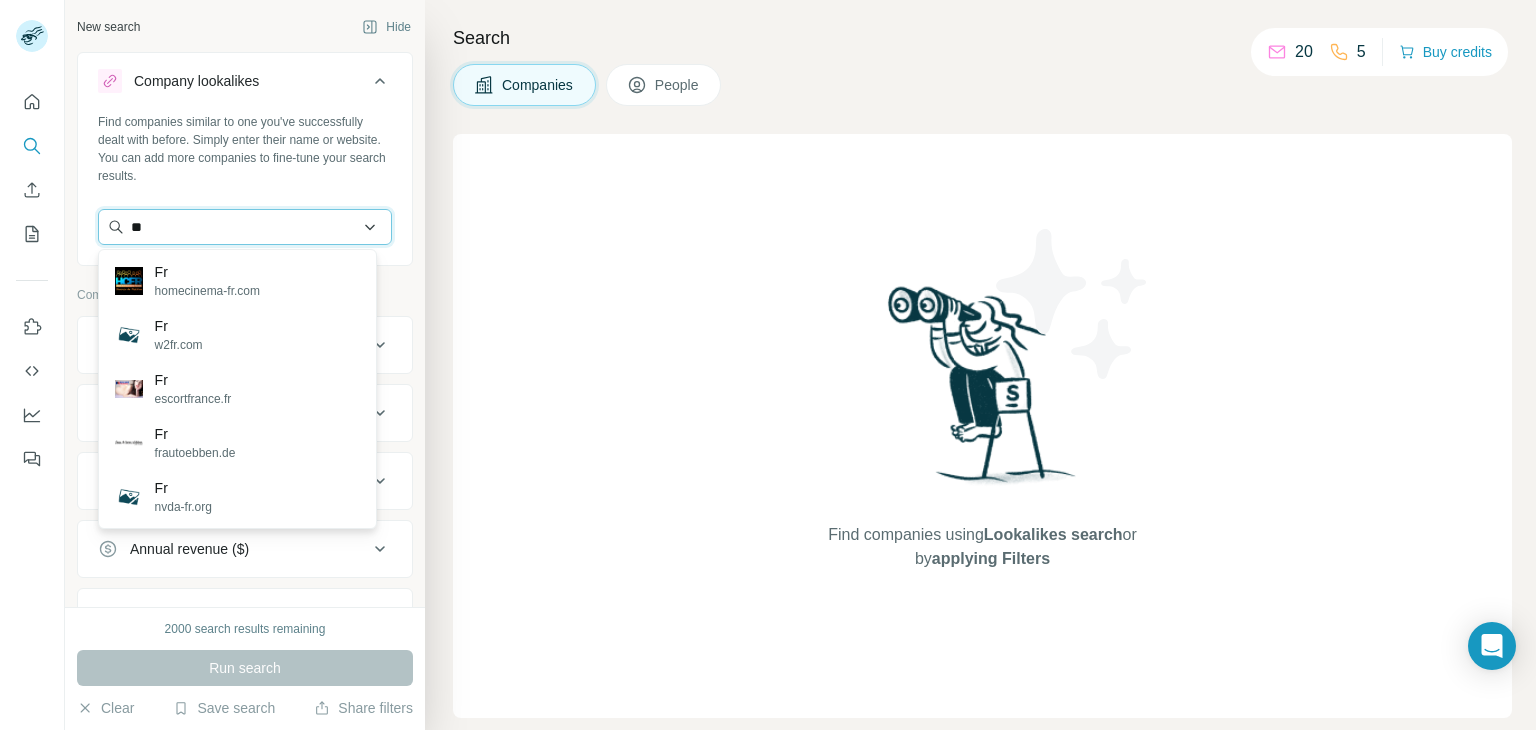 click on "**" at bounding box center [245, 227] 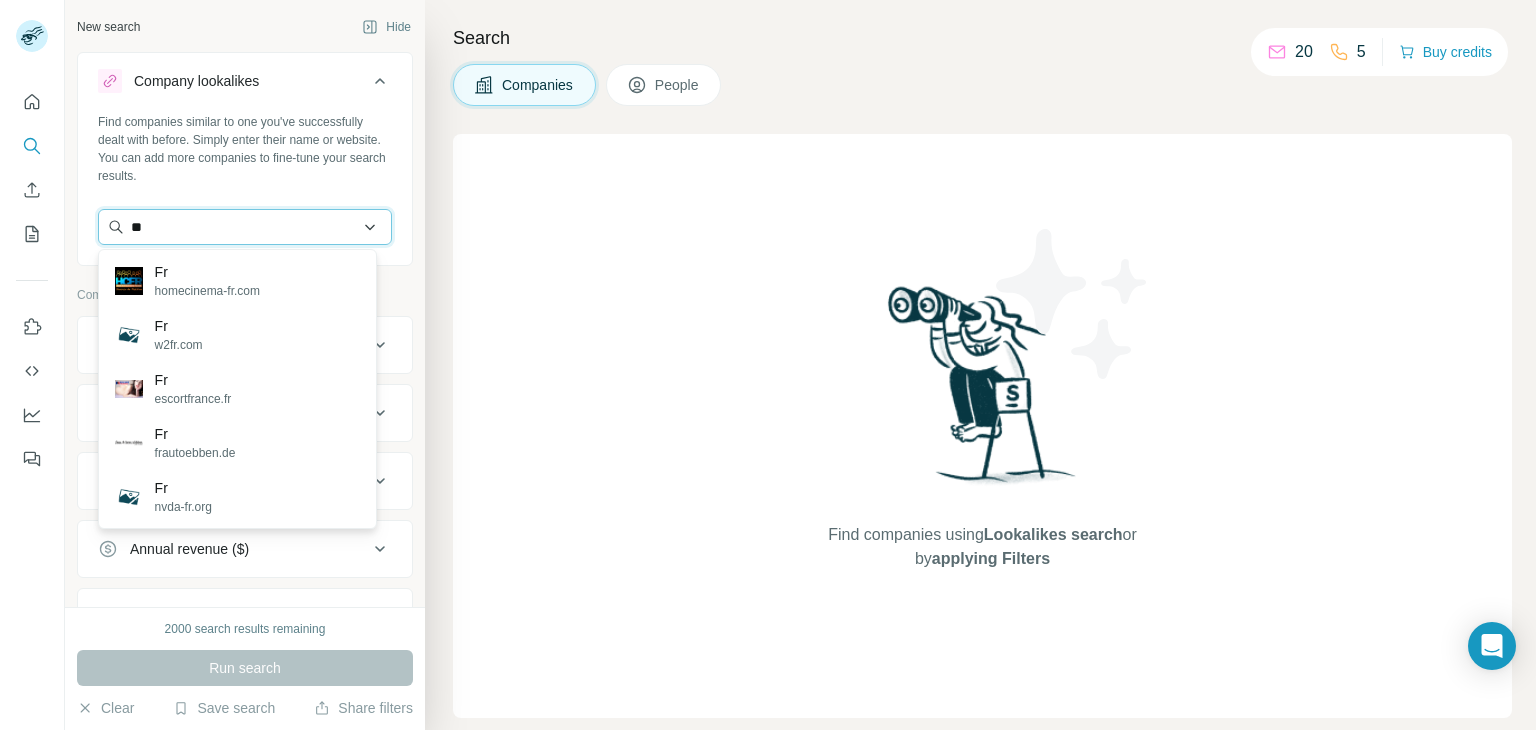 click on "**" at bounding box center (245, 227) 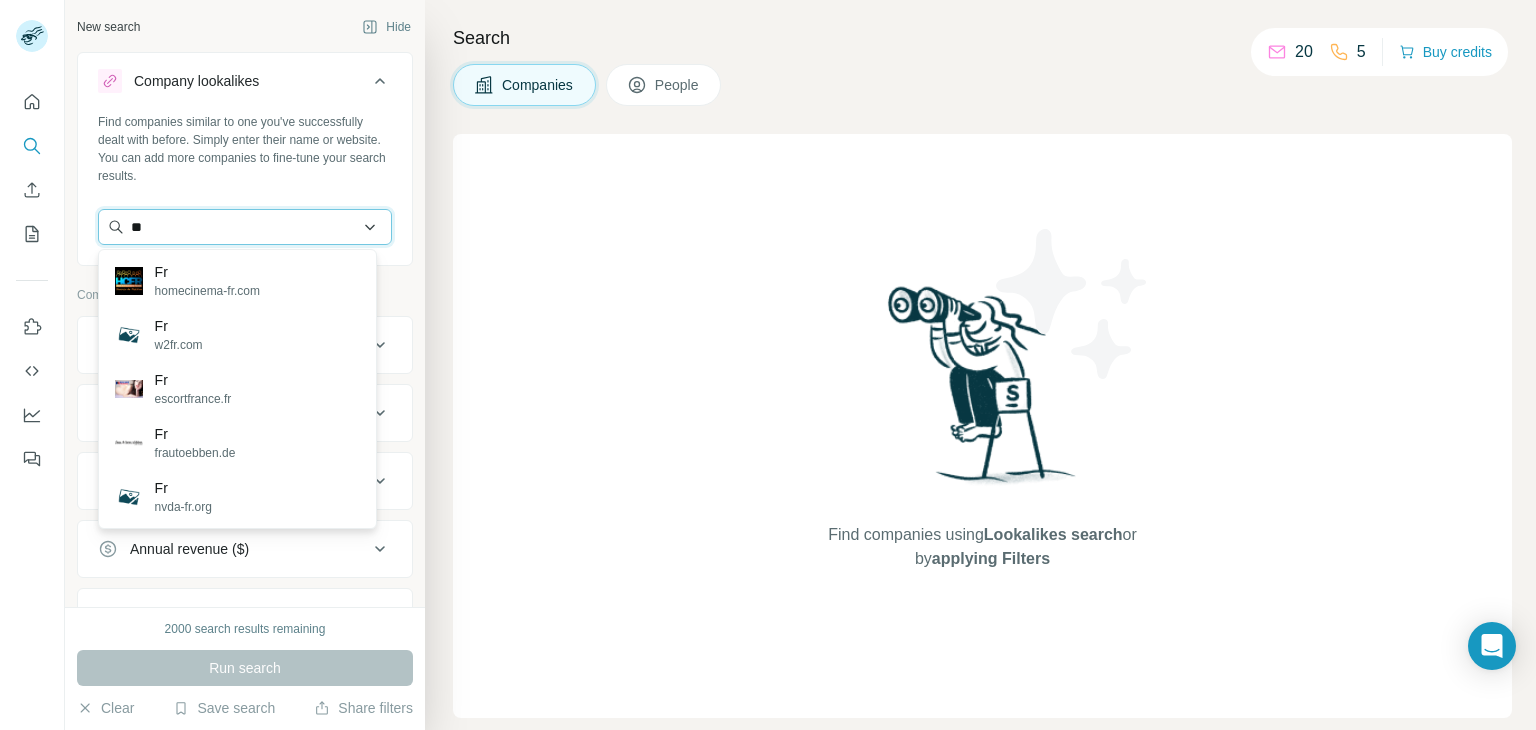 click on "**" at bounding box center (245, 227) 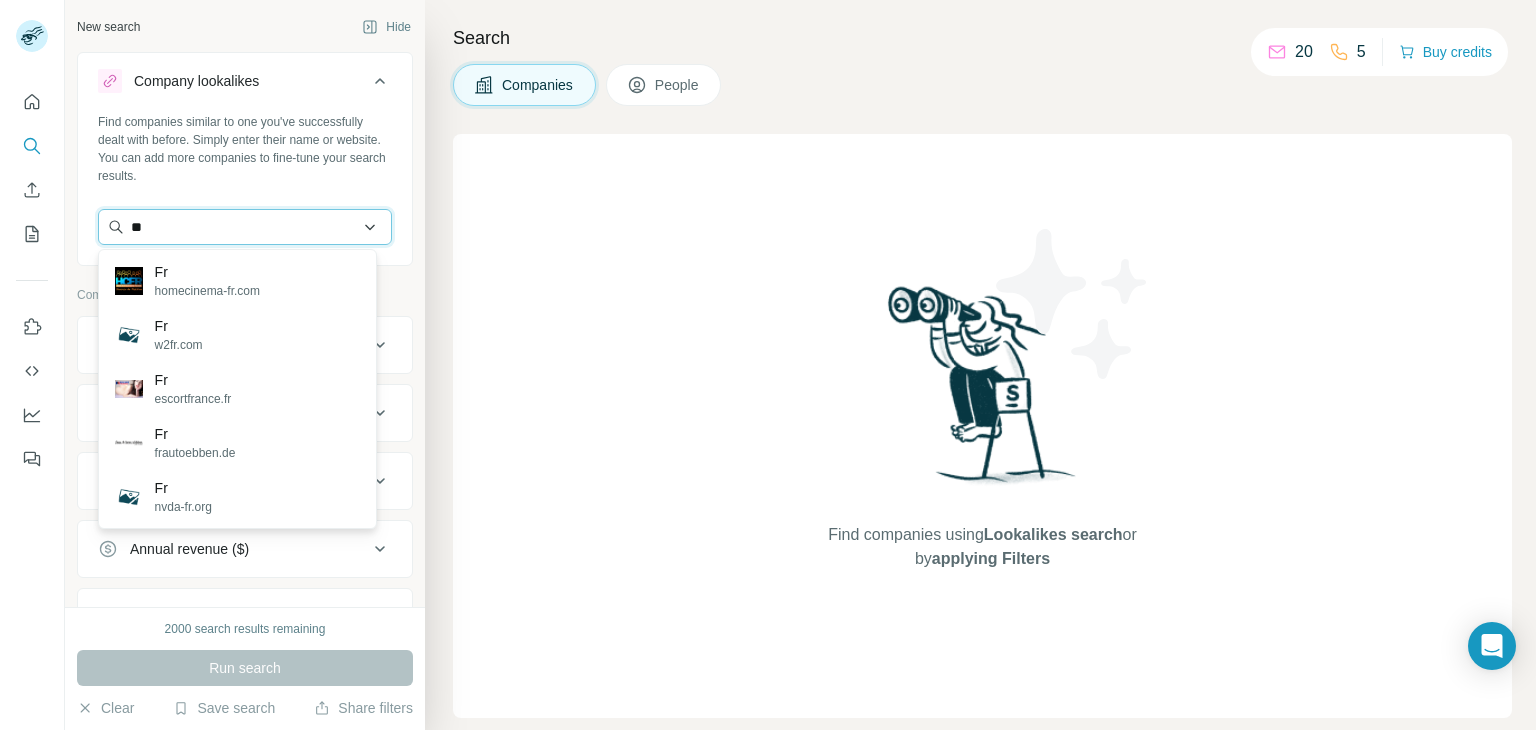 click on "**" at bounding box center [245, 227] 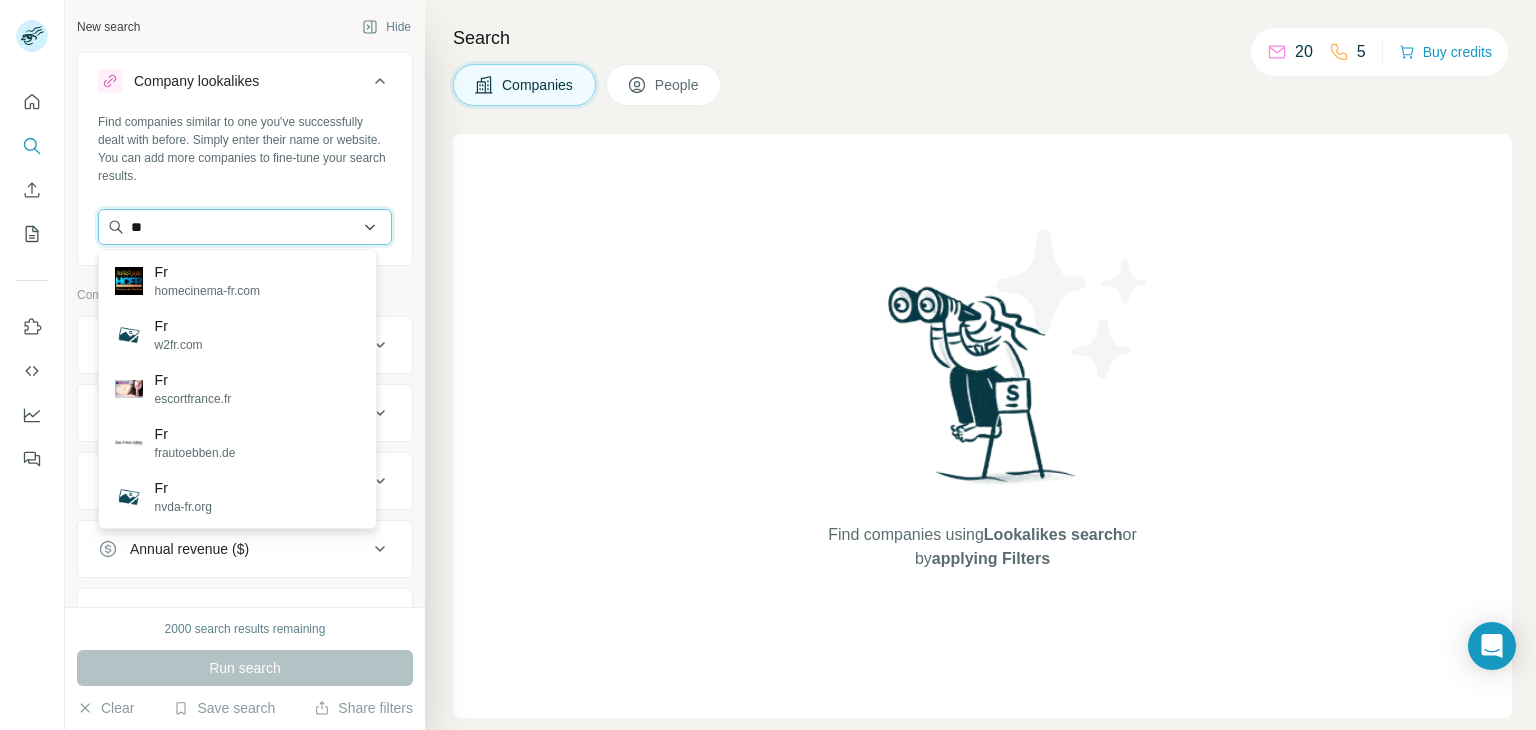 click on "**" at bounding box center (245, 227) 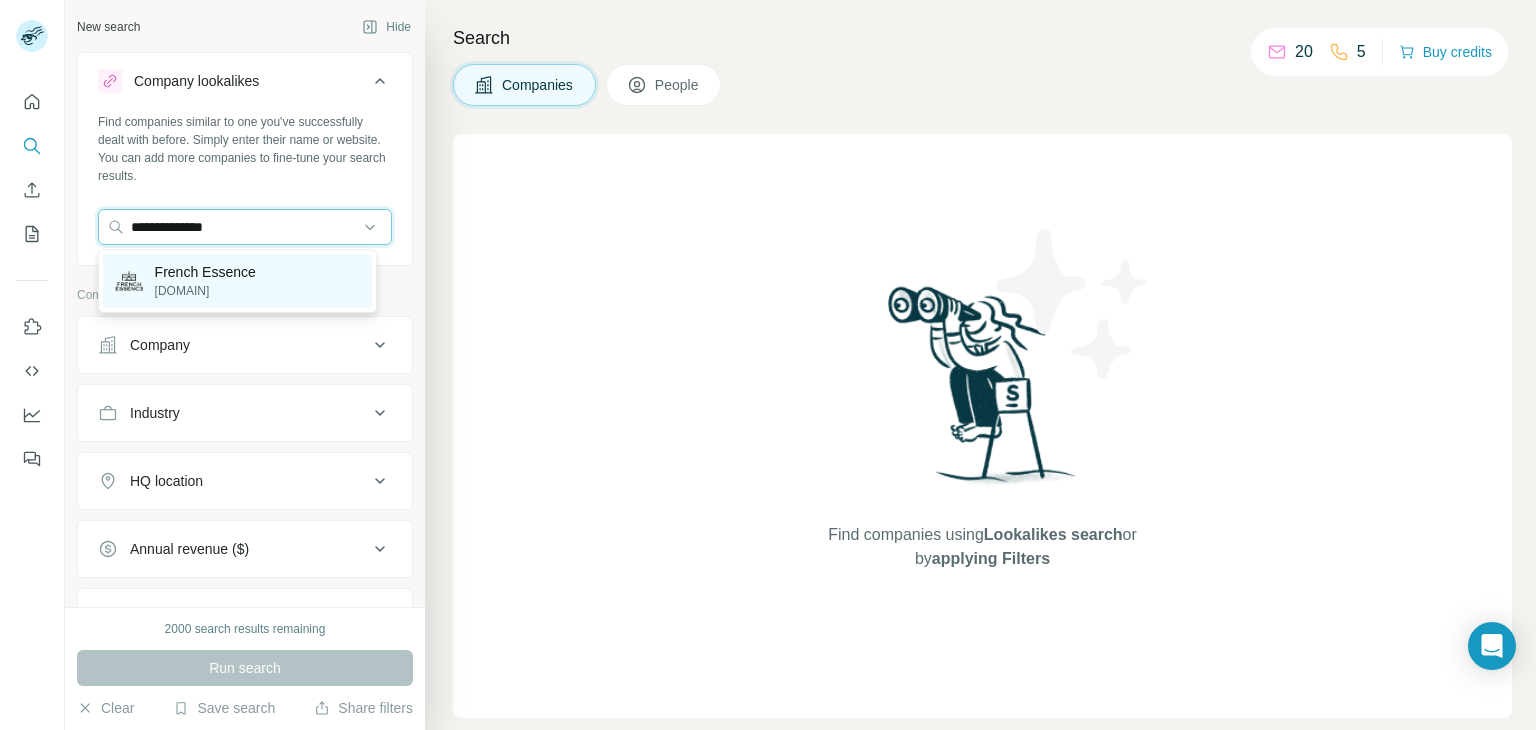 type on "**********" 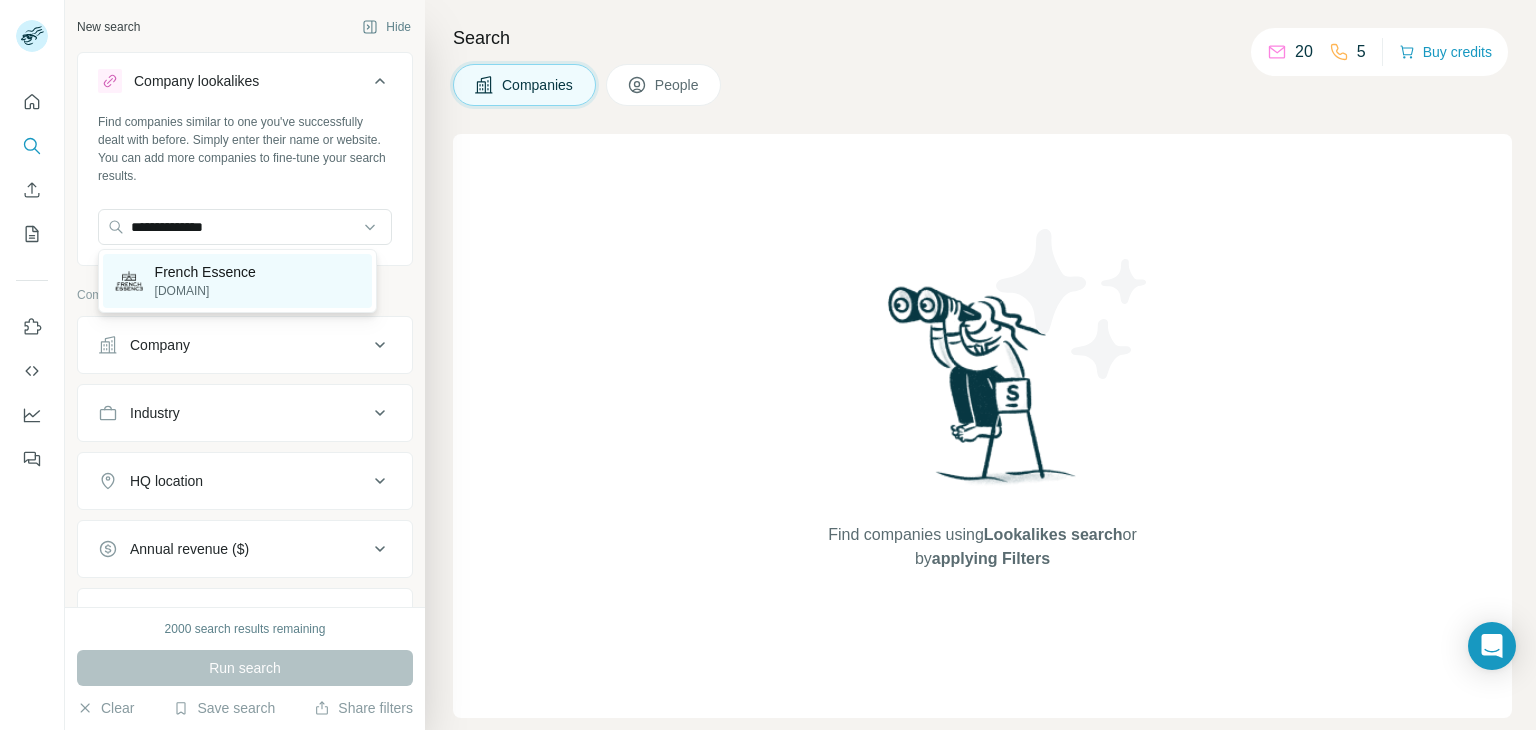 click on "French Essence" at bounding box center (205, 272) 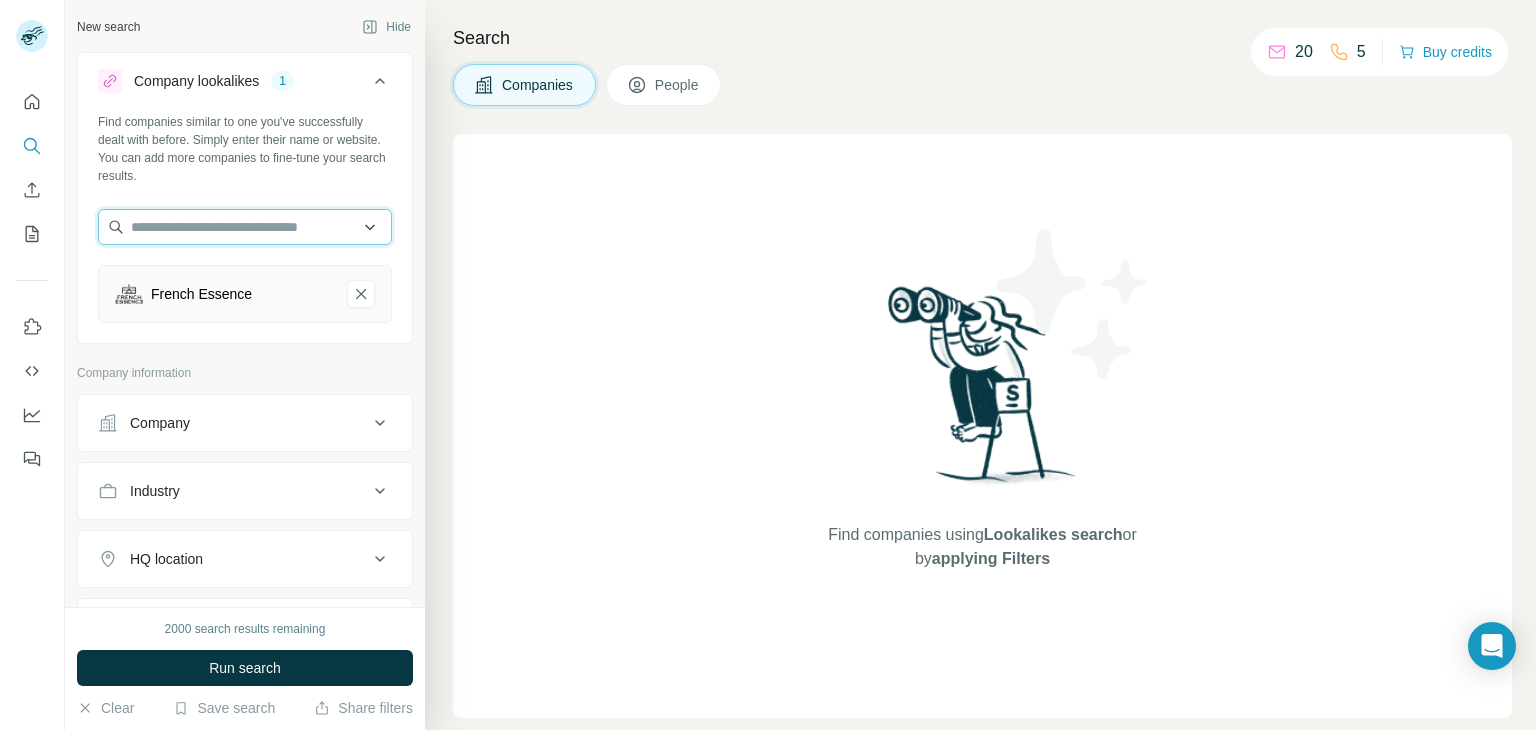 click at bounding box center (245, 227) 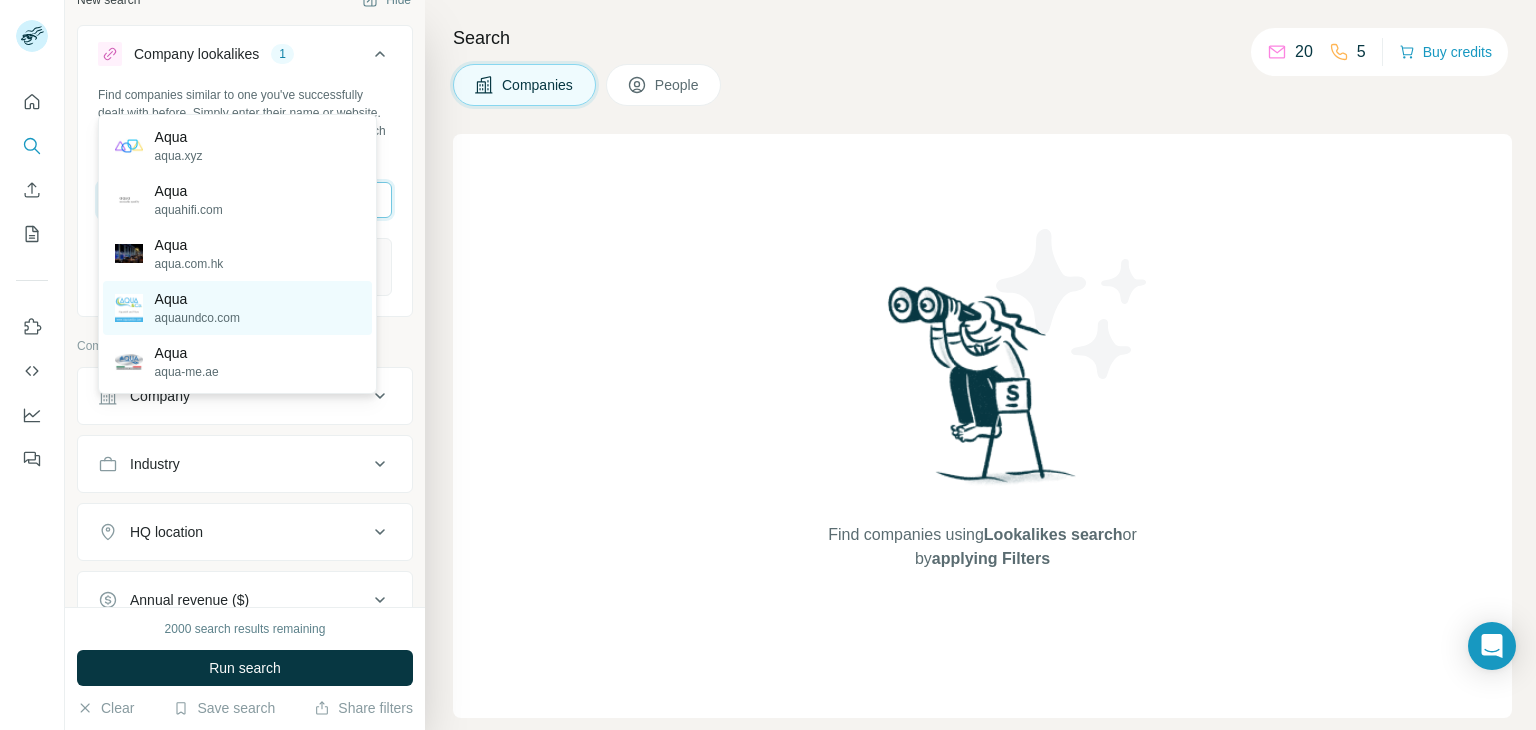 scroll, scrollTop: 0, scrollLeft: 0, axis: both 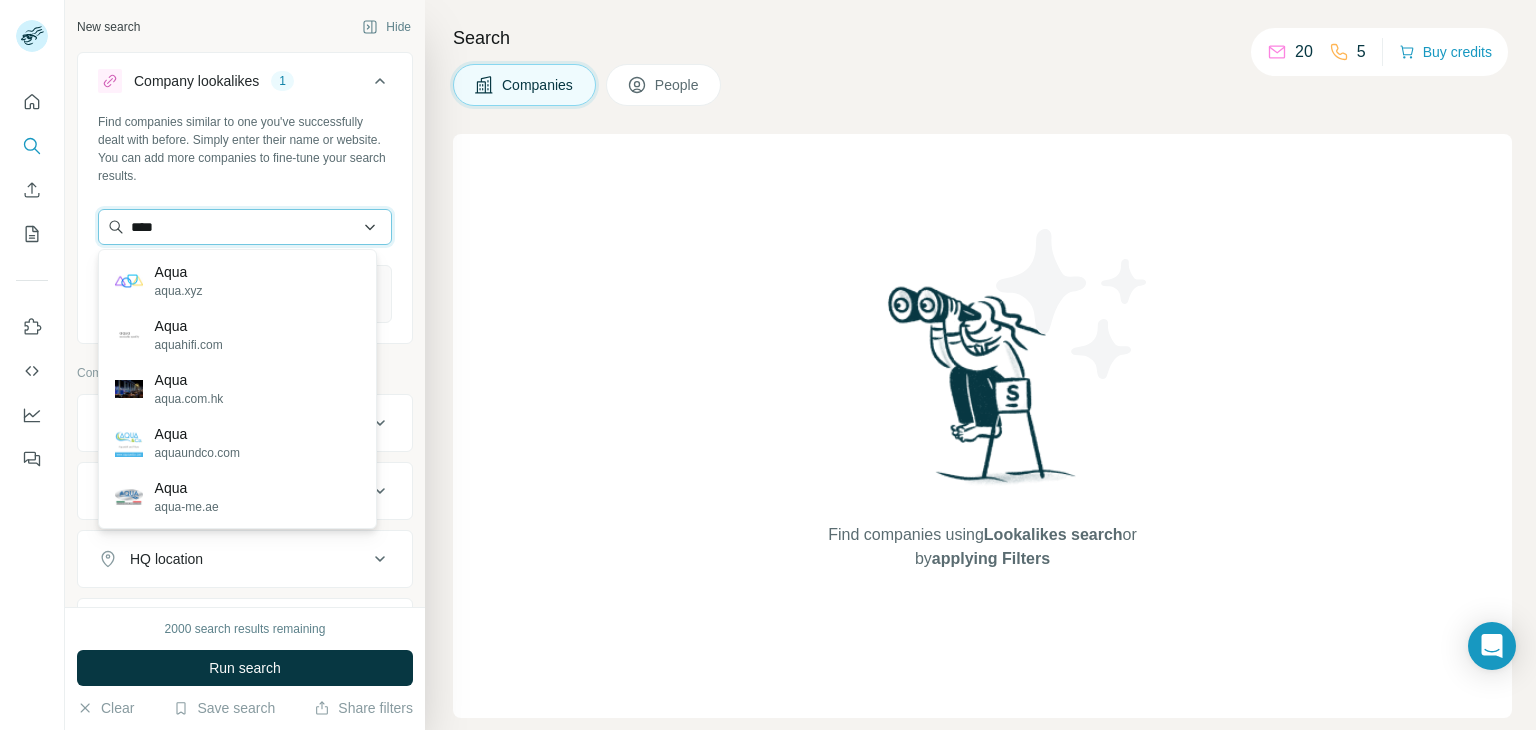 click on "****" at bounding box center [245, 227] 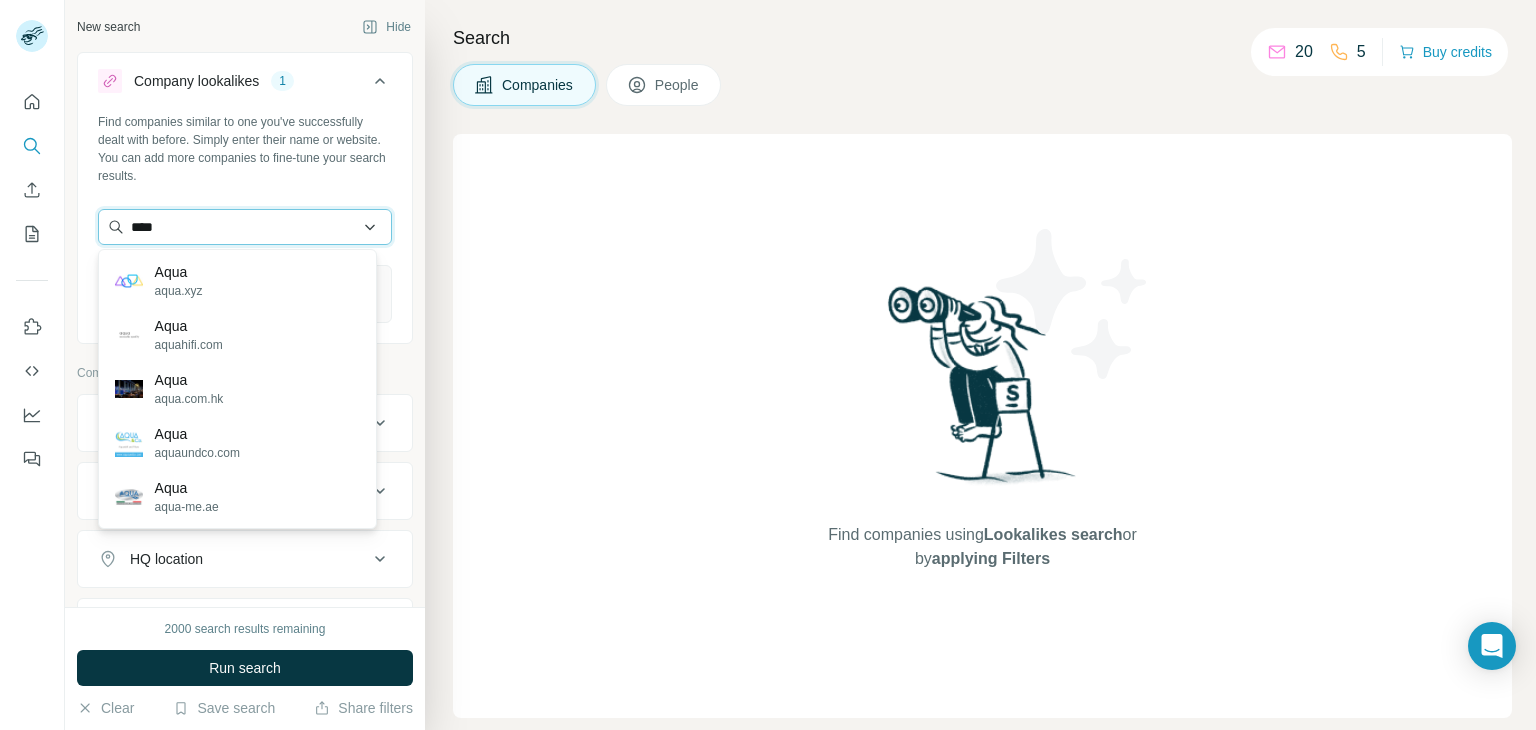click on "****" at bounding box center (245, 227) 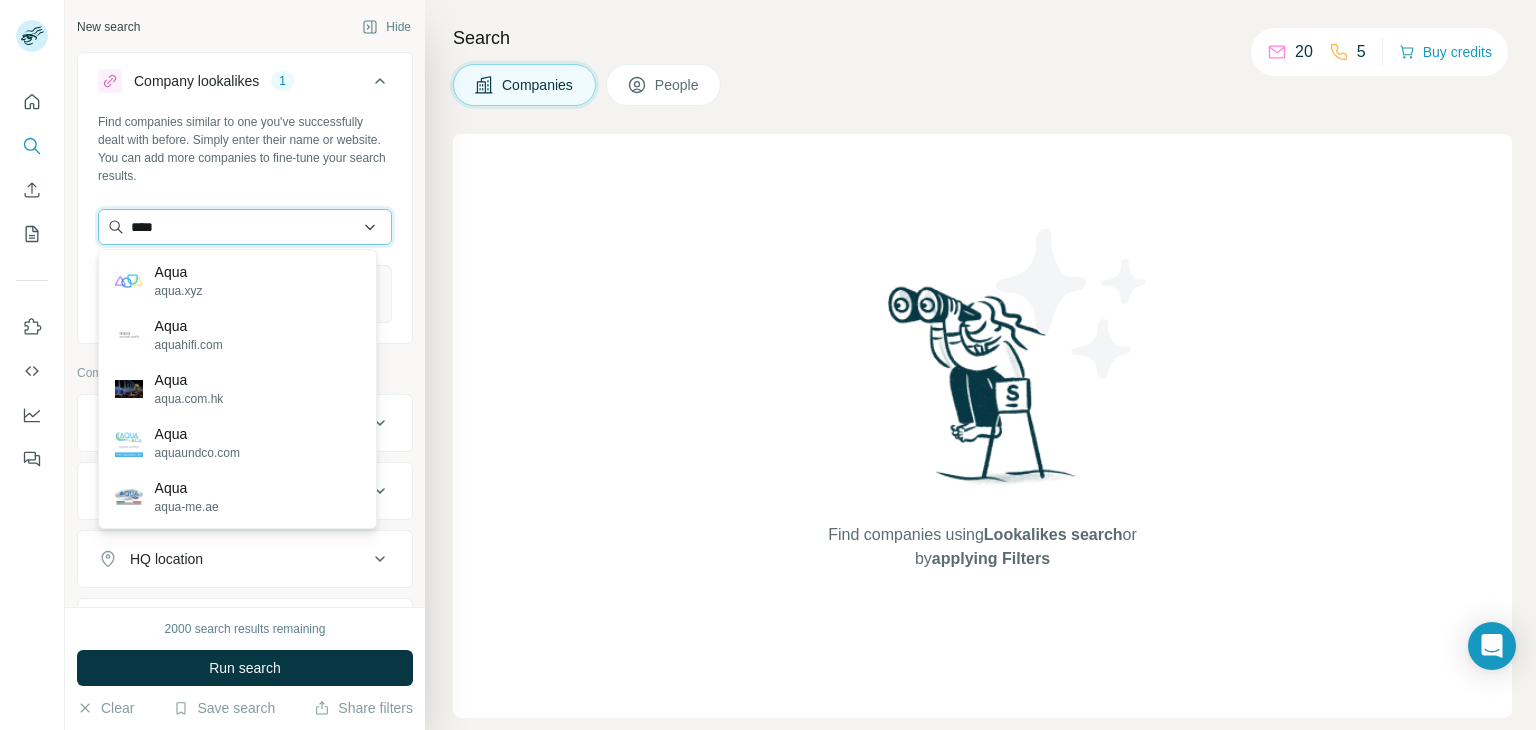 click on "****" at bounding box center [245, 227] 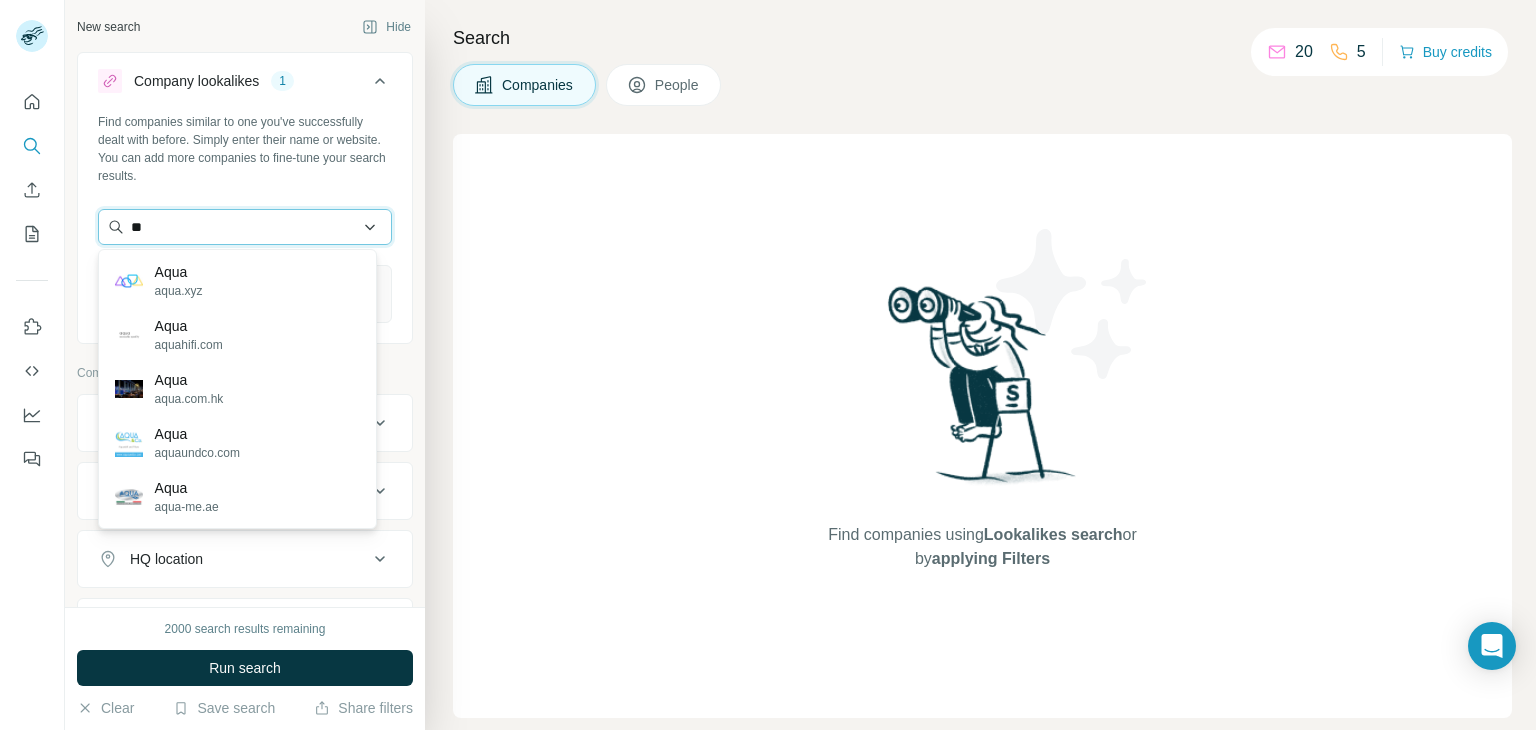 type on "***" 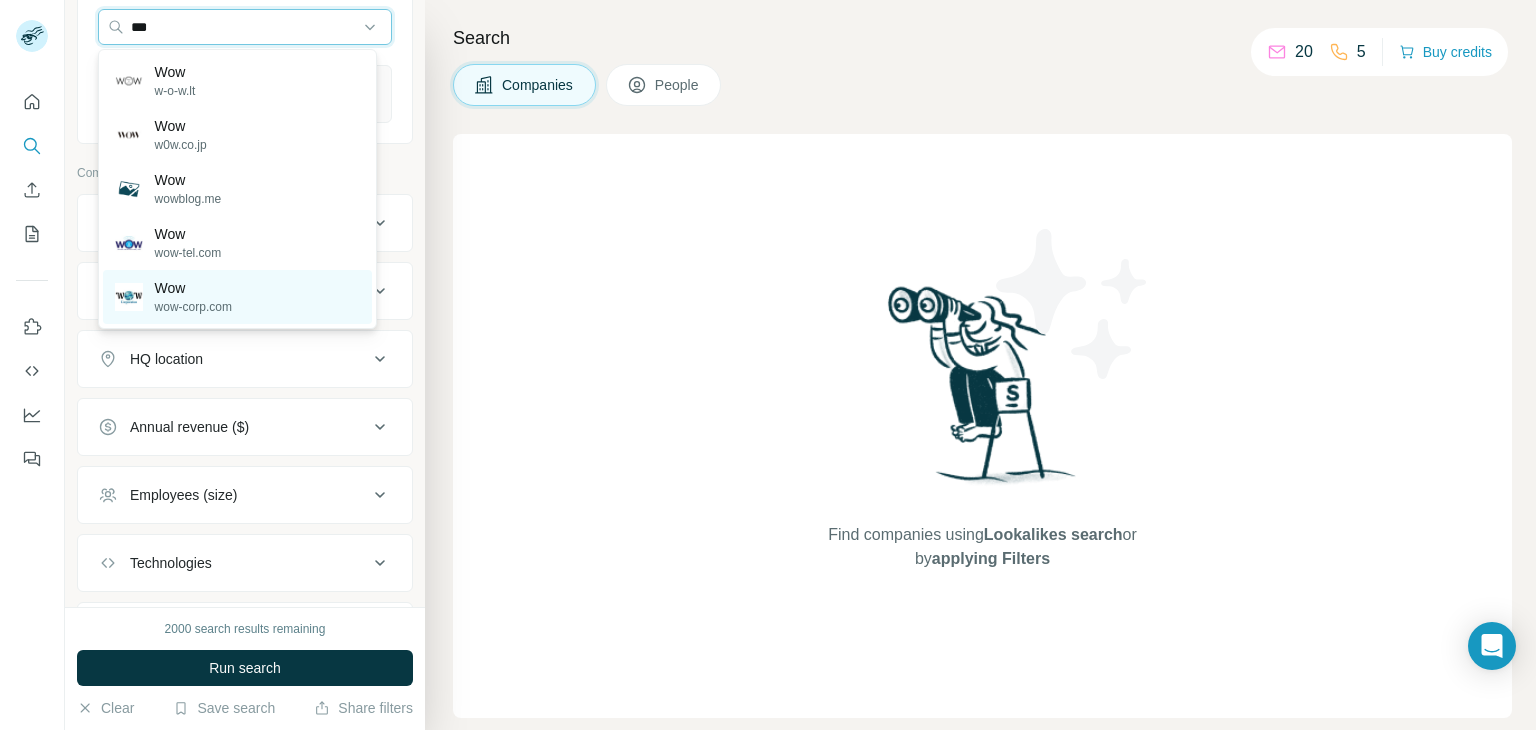 scroll, scrollTop: 0, scrollLeft: 0, axis: both 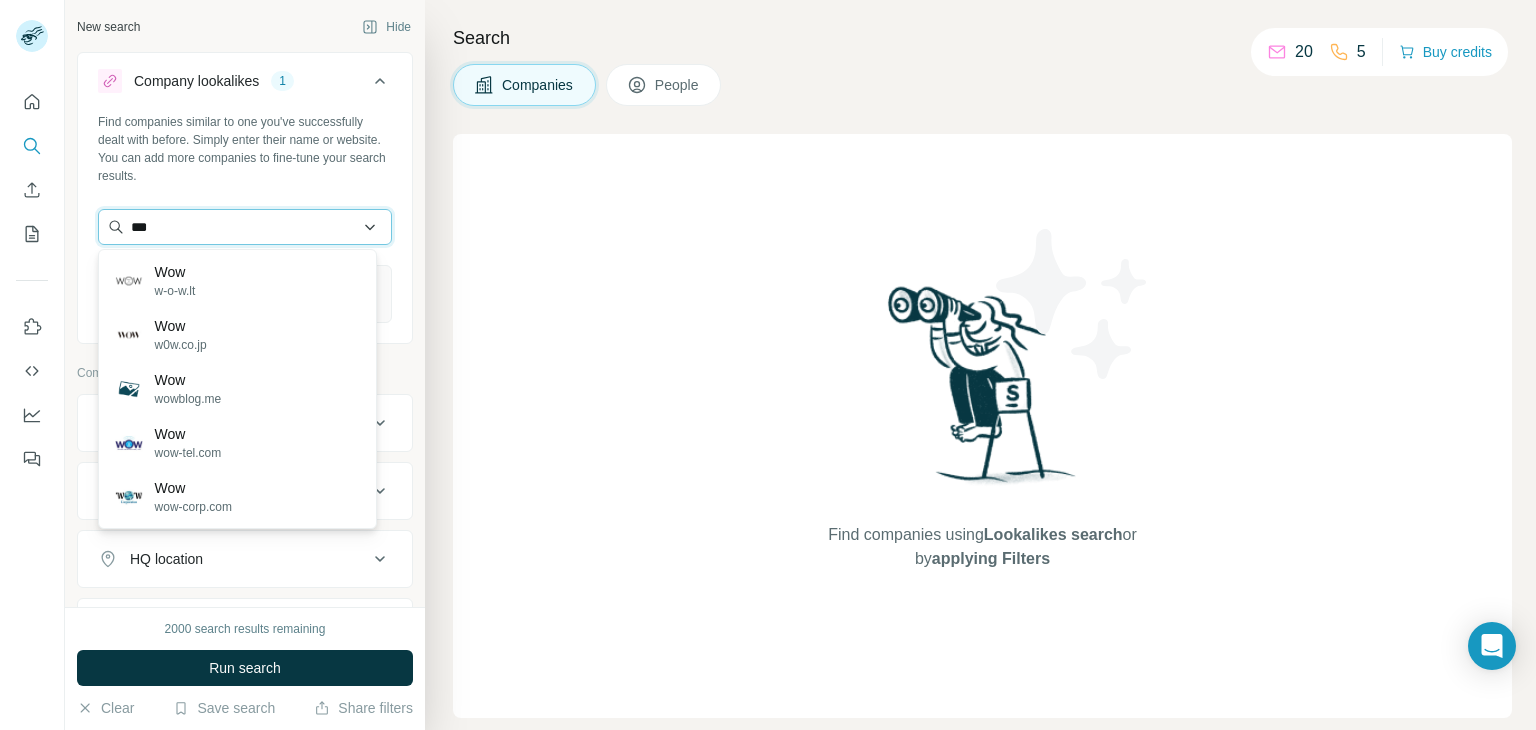 click on "***" at bounding box center [245, 227] 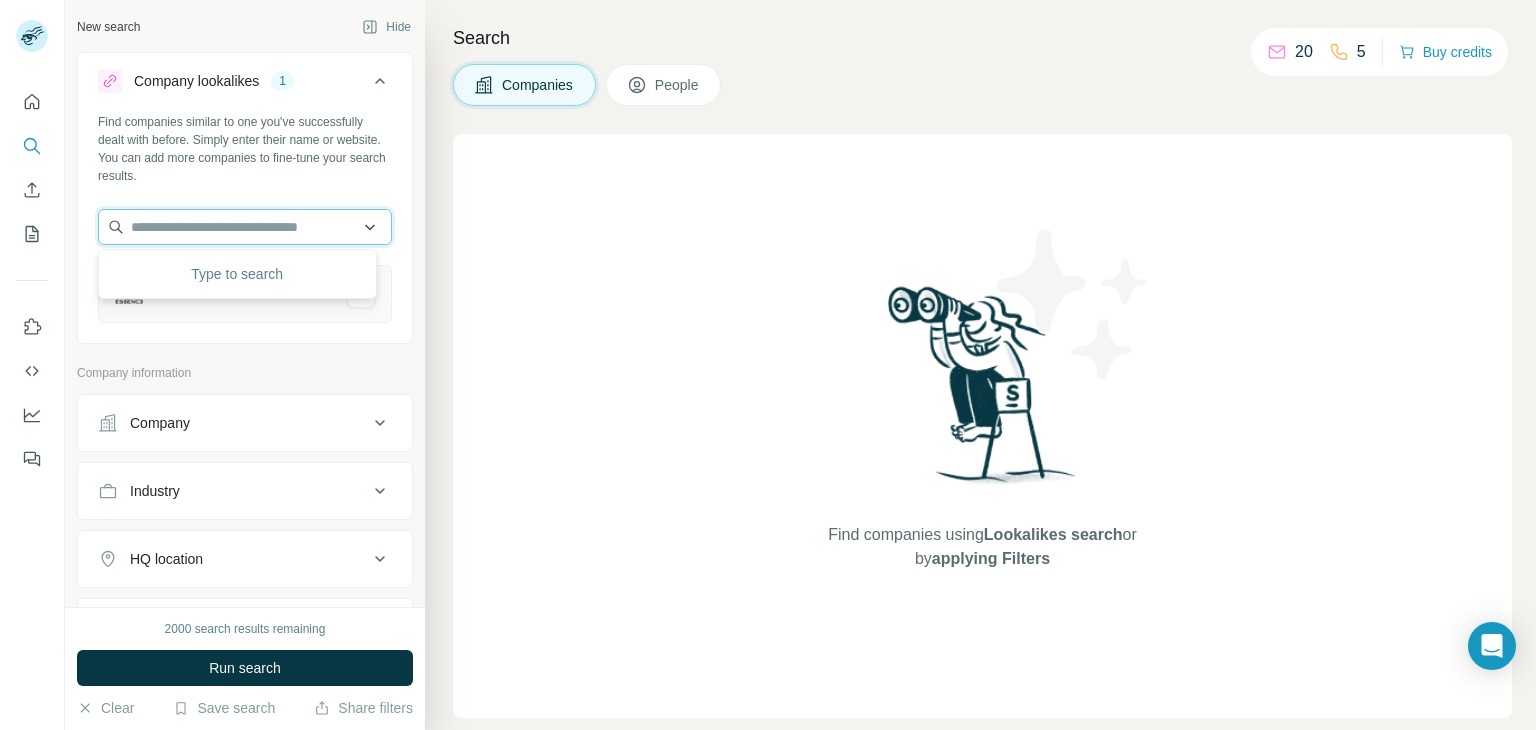 click at bounding box center [245, 227] 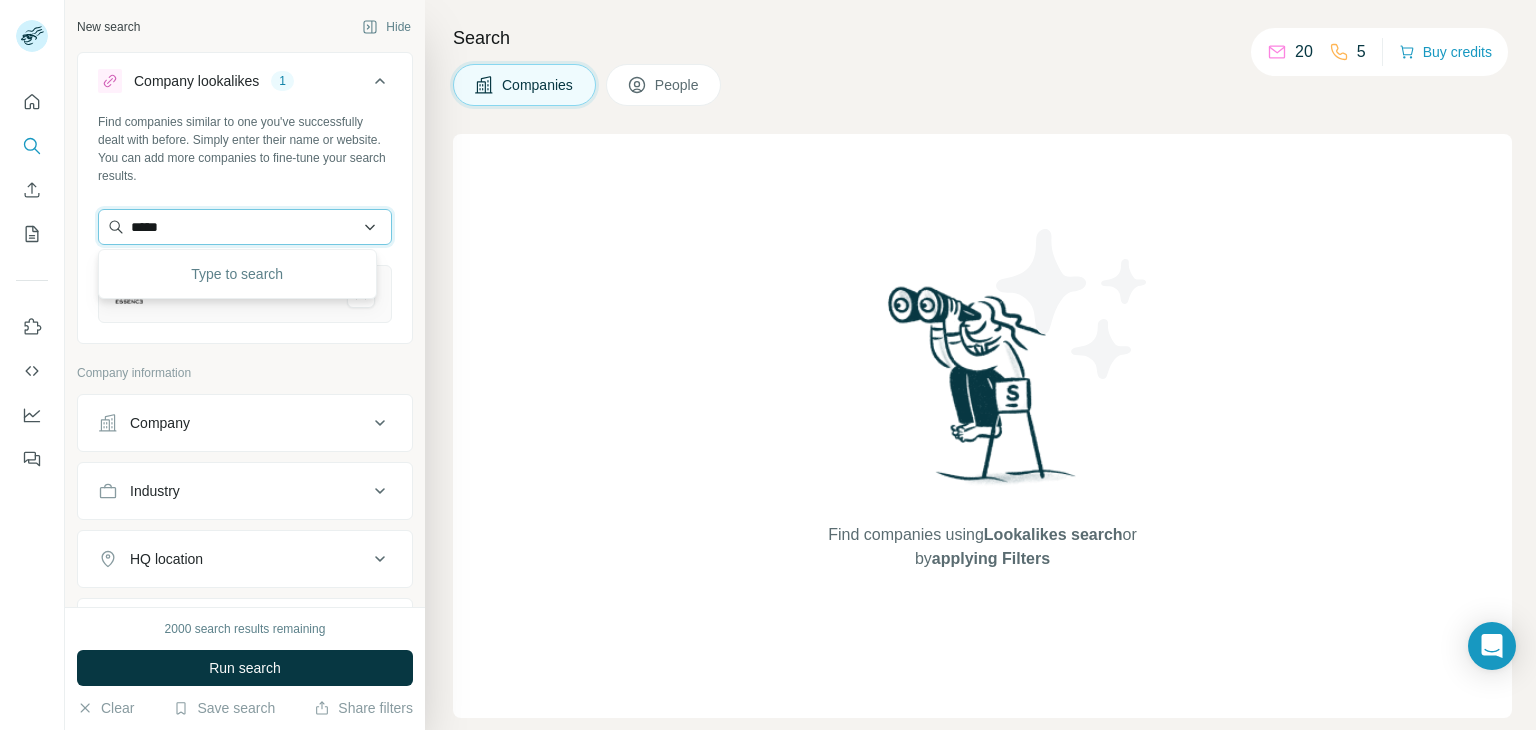 type on "******" 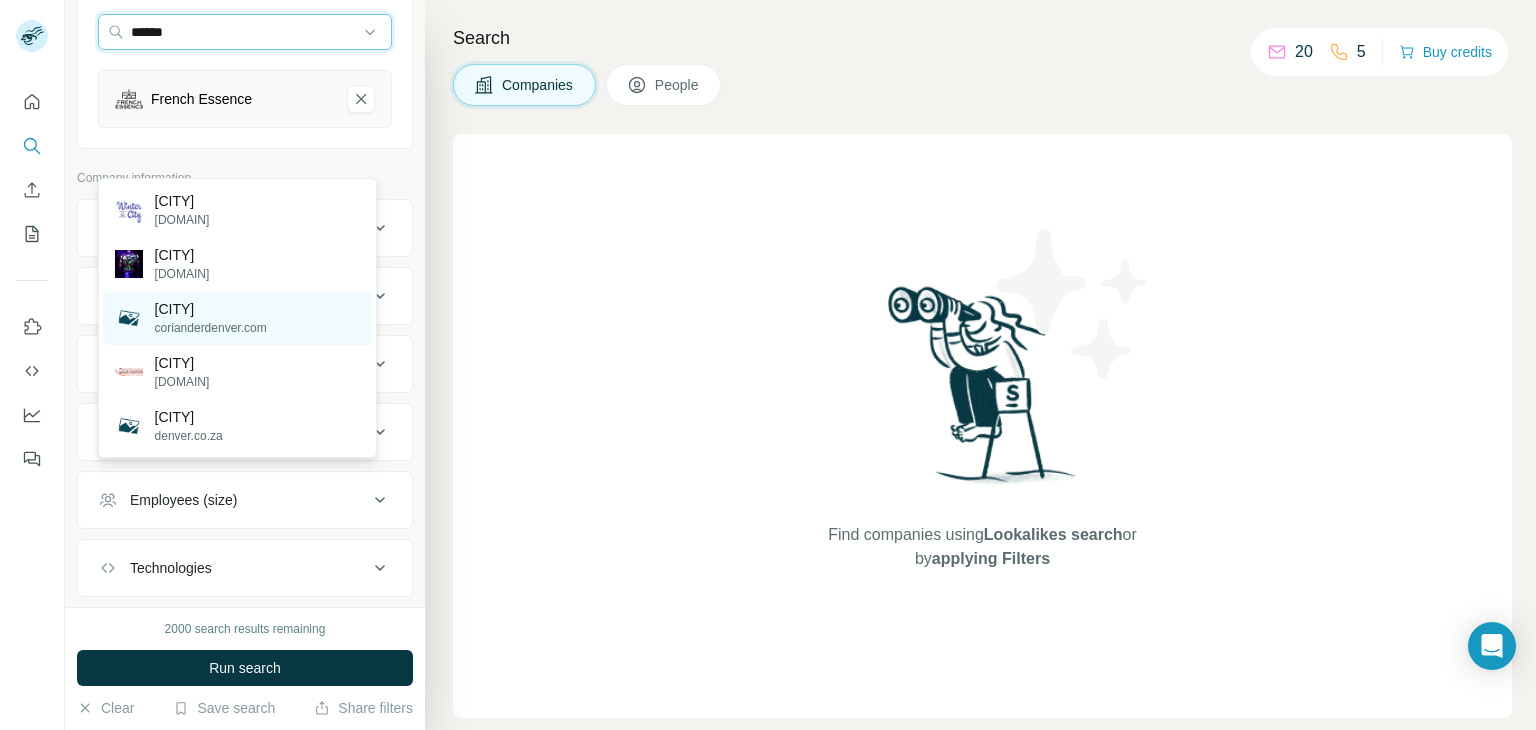 scroll, scrollTop: 200, scrollLeft: 0, axis: vertical 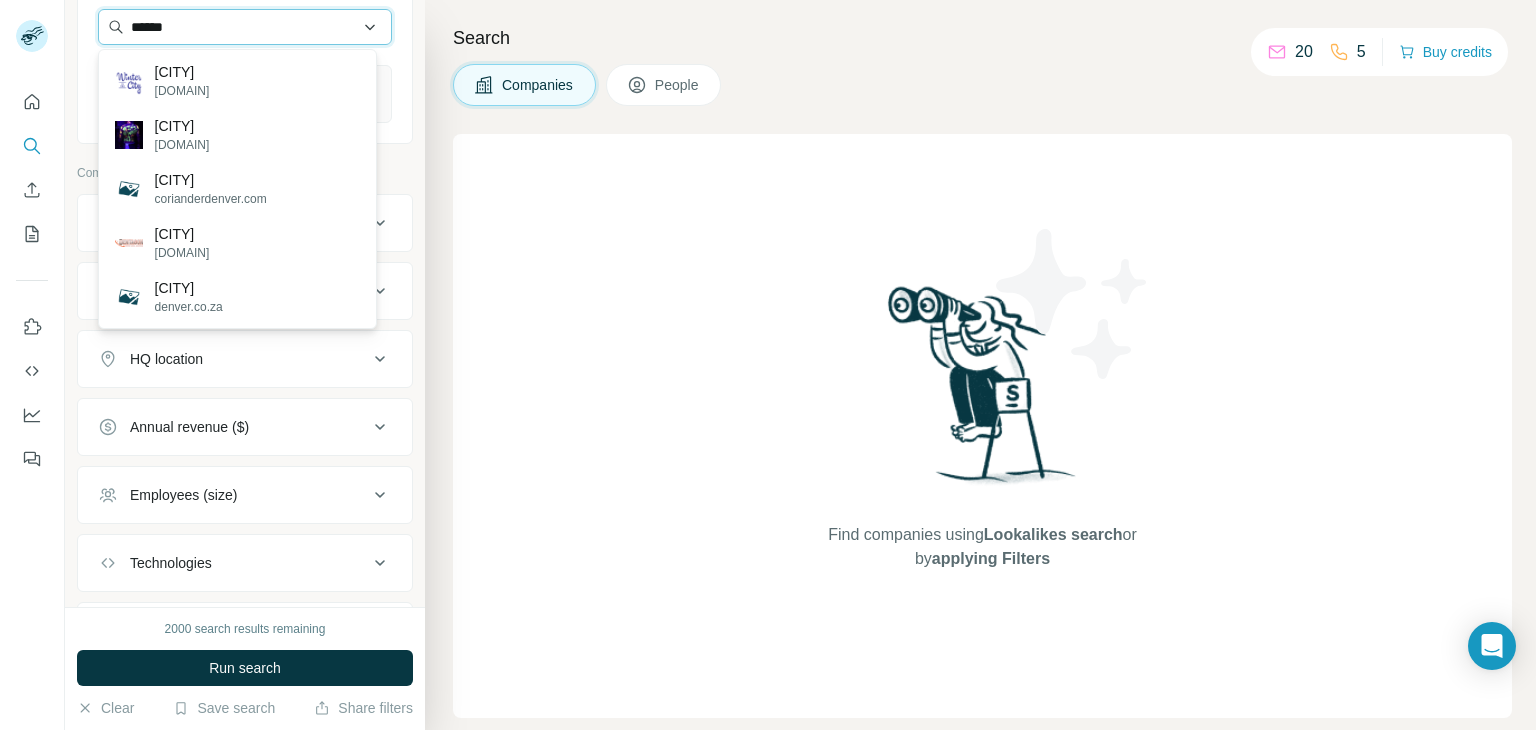 click on "******" at bounding box center [245, 27] 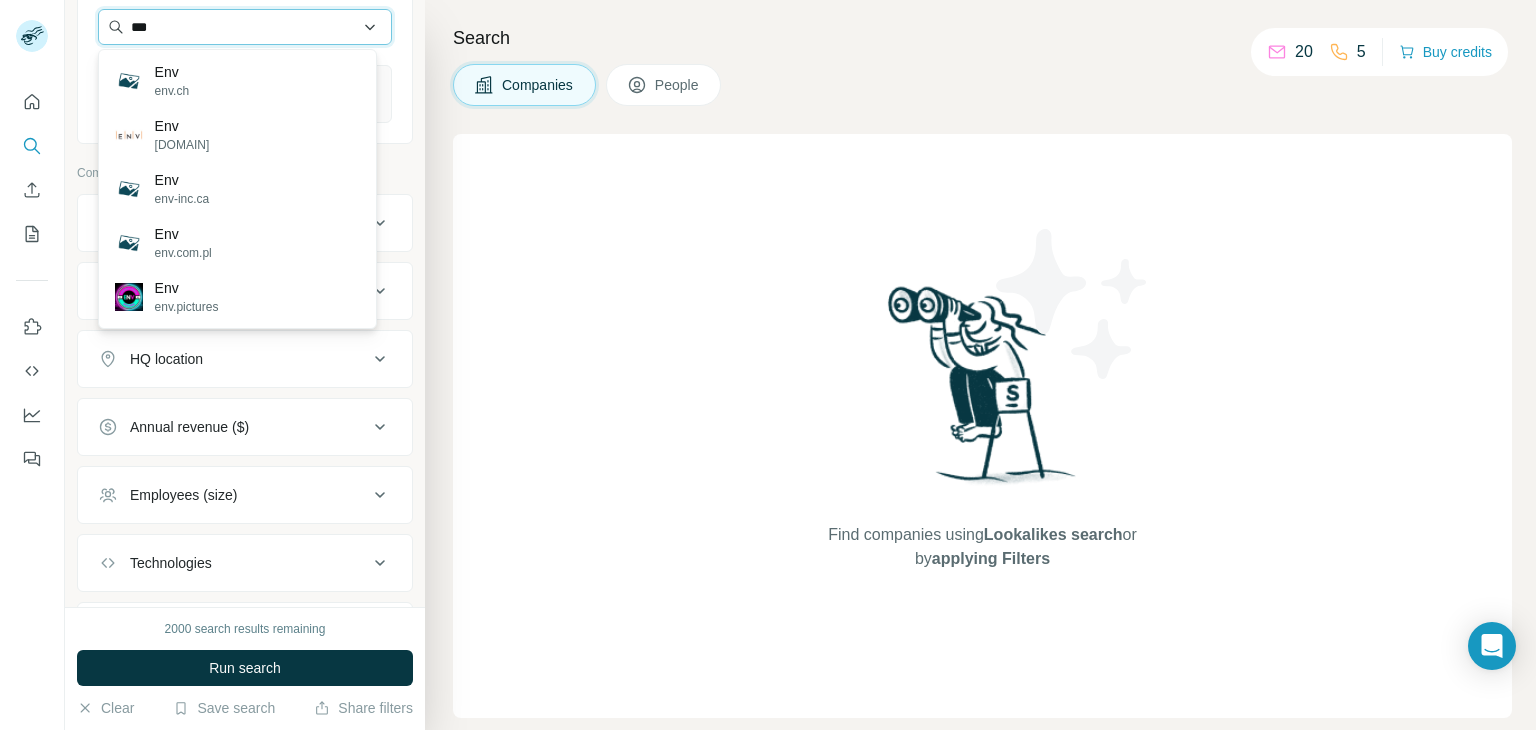 type on "****" 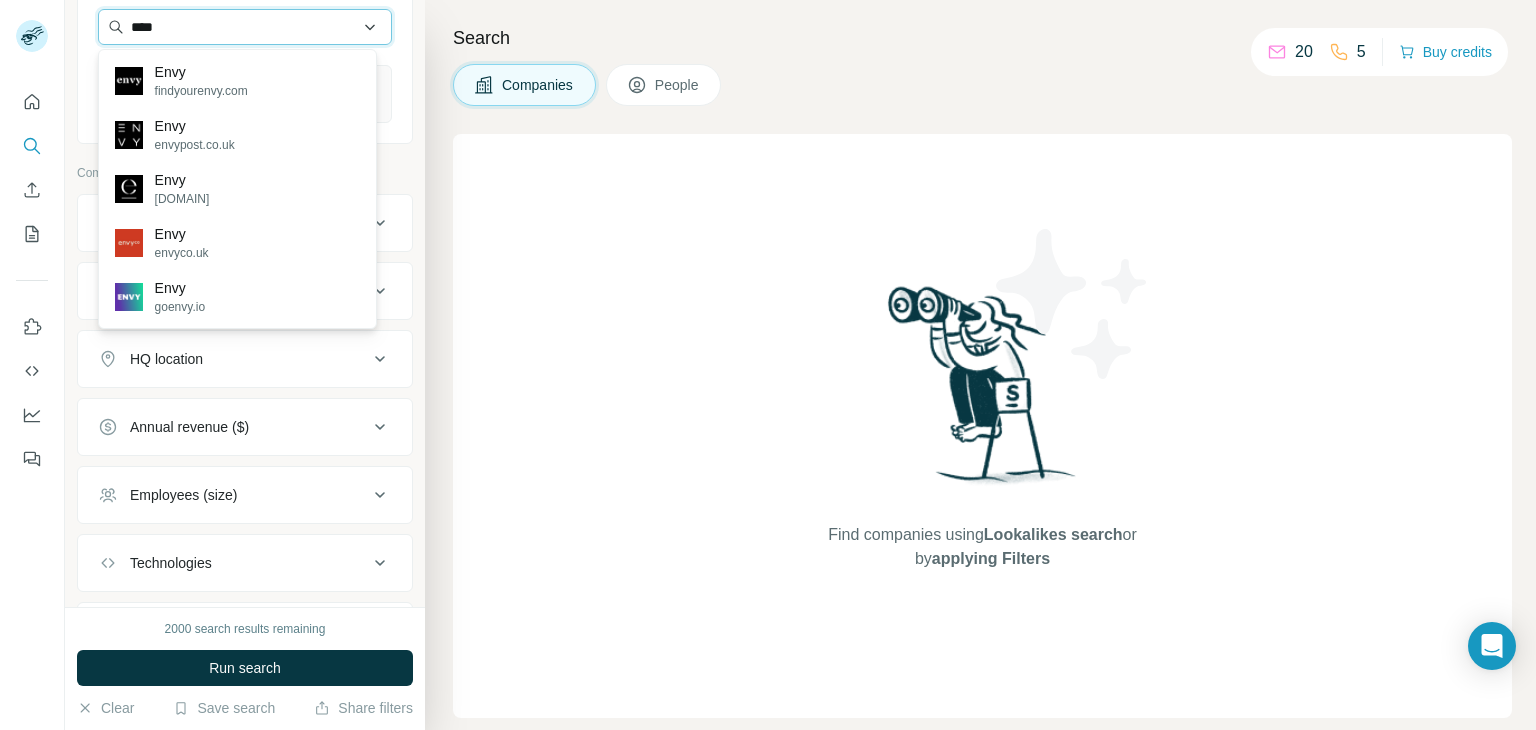 click on "****" at bounding box center [245, 27] 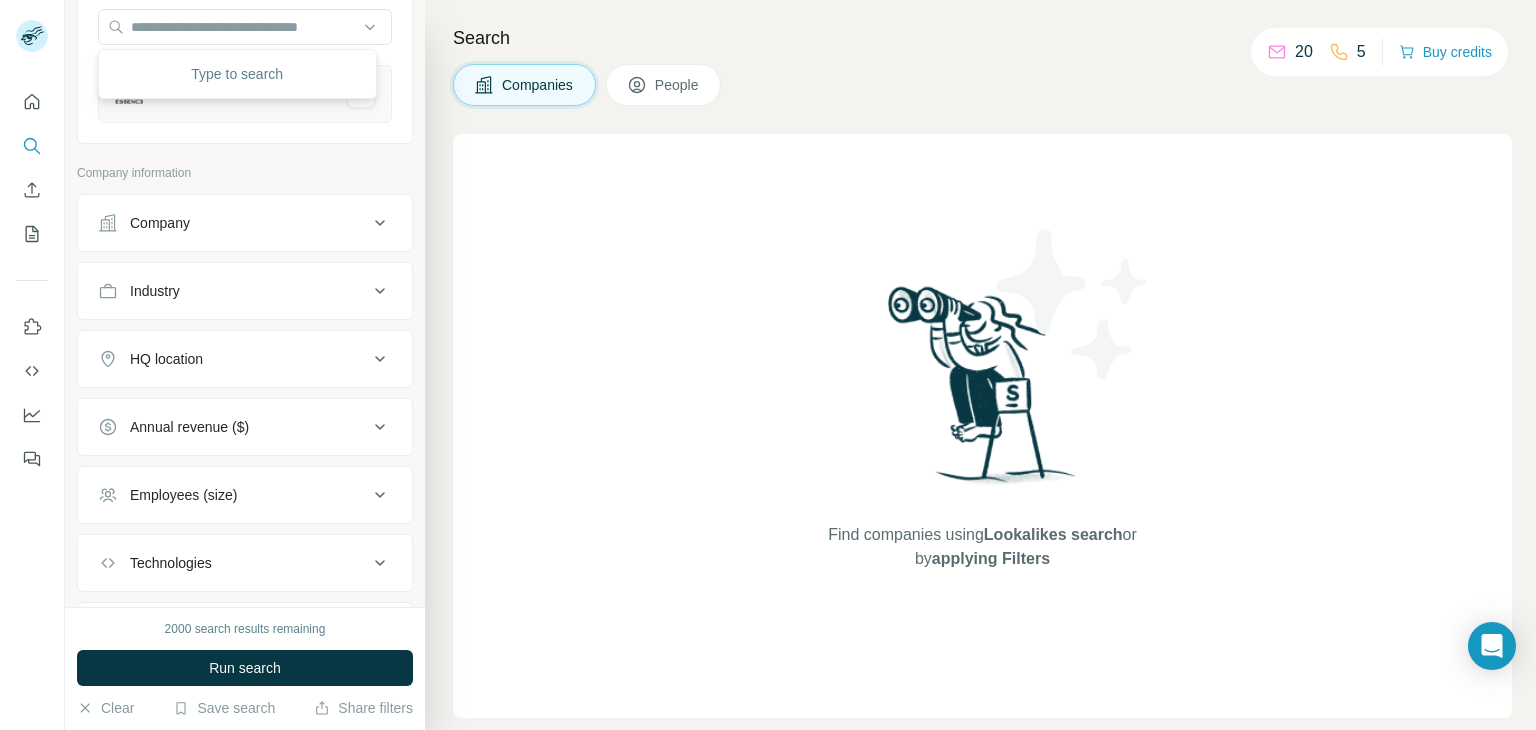 click on "Search Companies People Find companies using  Lookalikes search  or by  applying Filters" at bounding box center [980, 365] 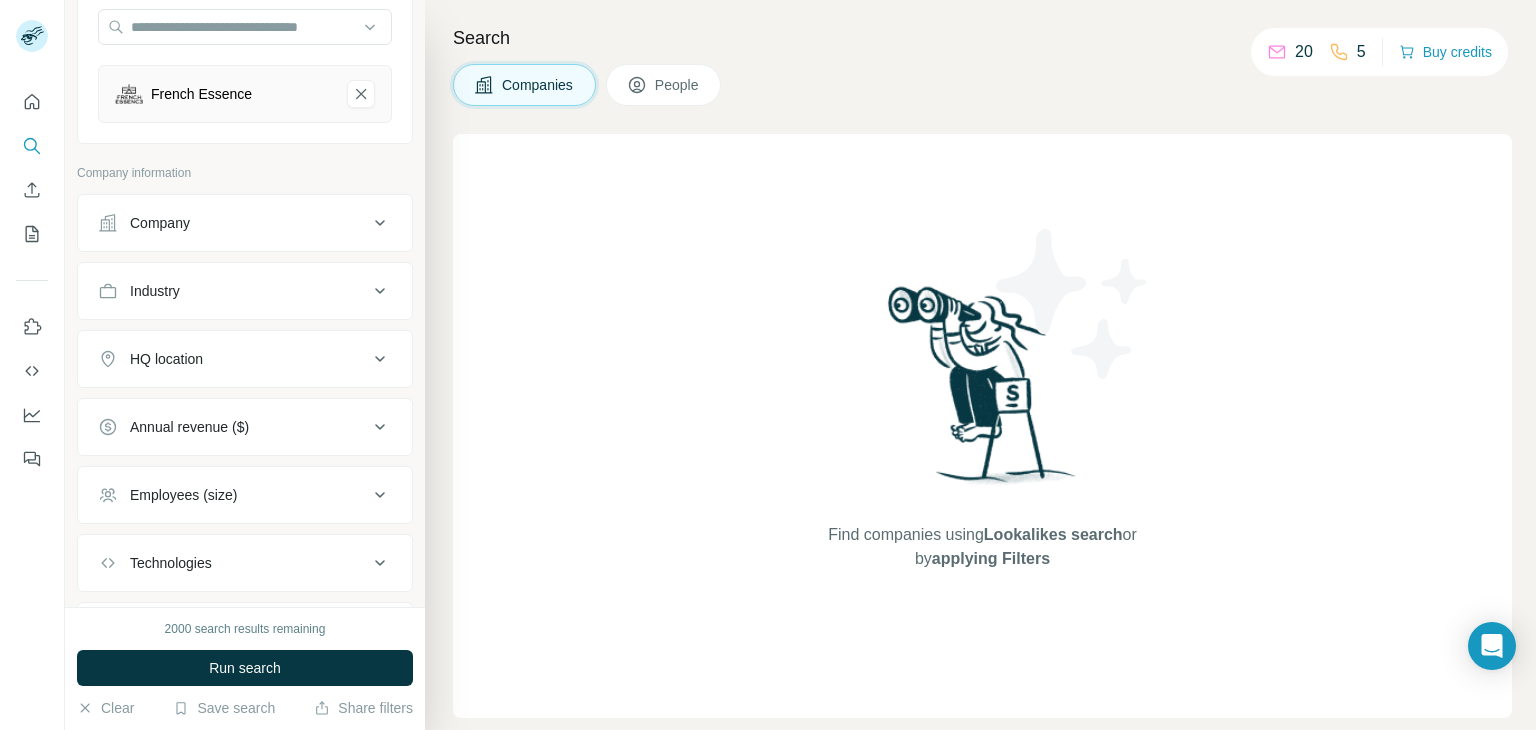 click on "Company" at bounding box center [245, 223] 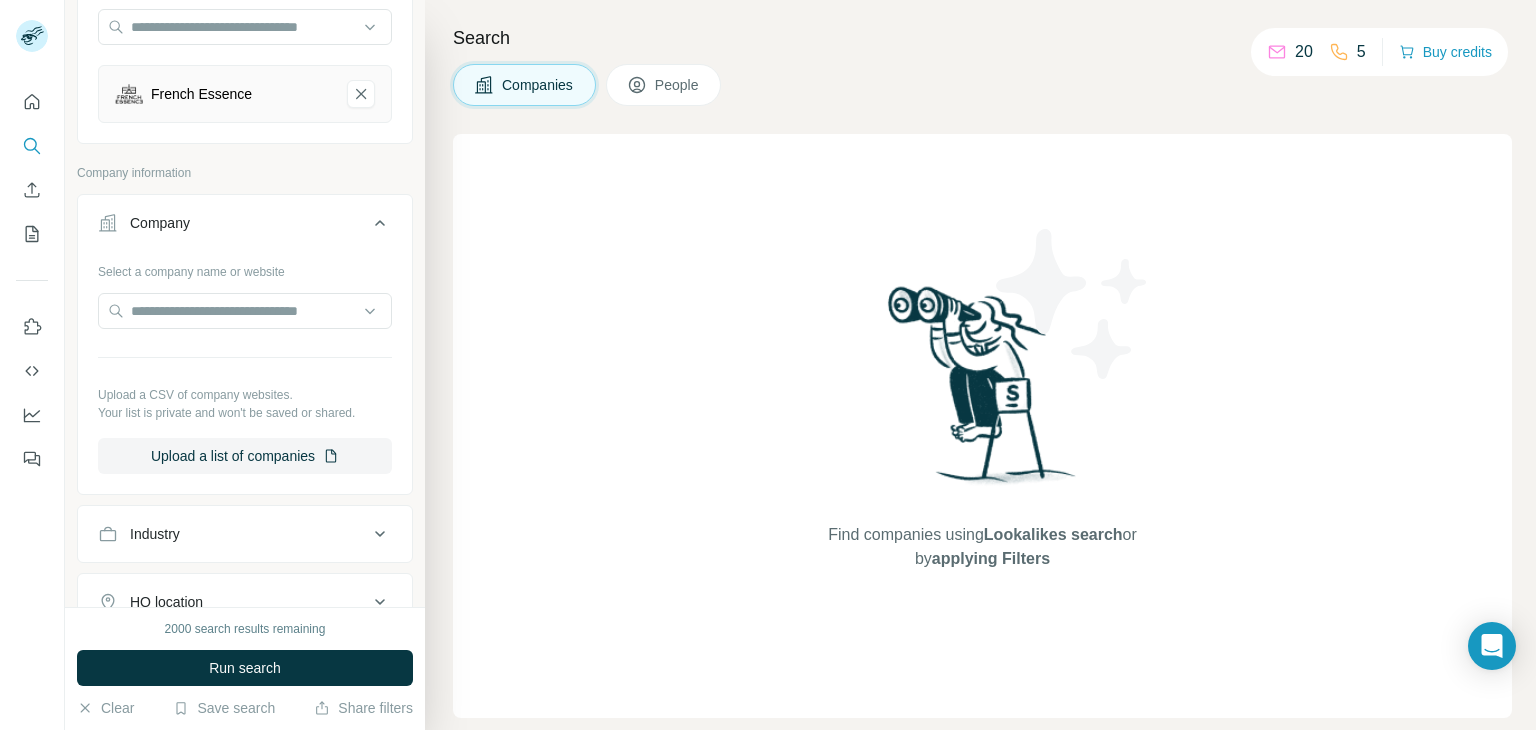 click on "Company" at bounding box center (245, 227) 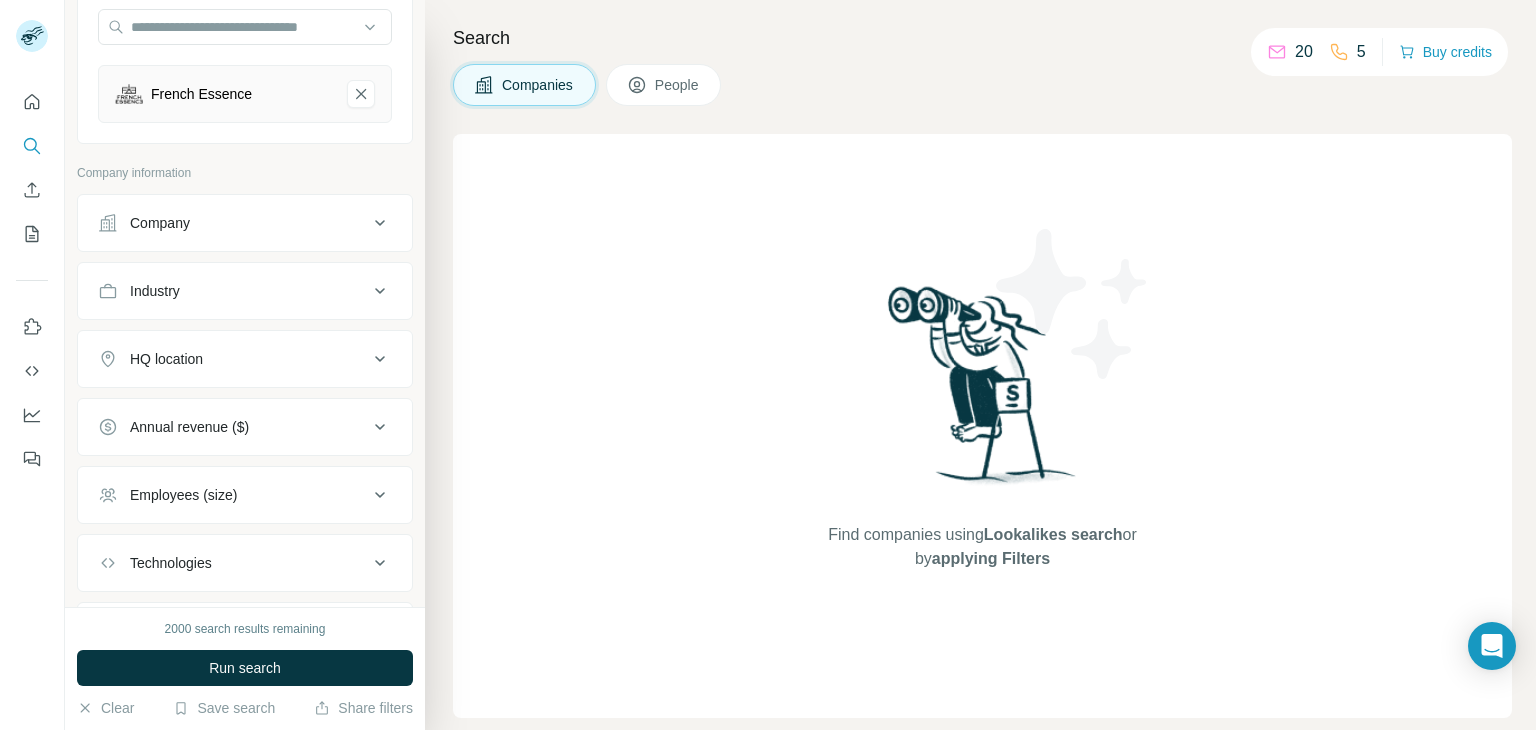 click on "Company" at bounding box center (245, 223) 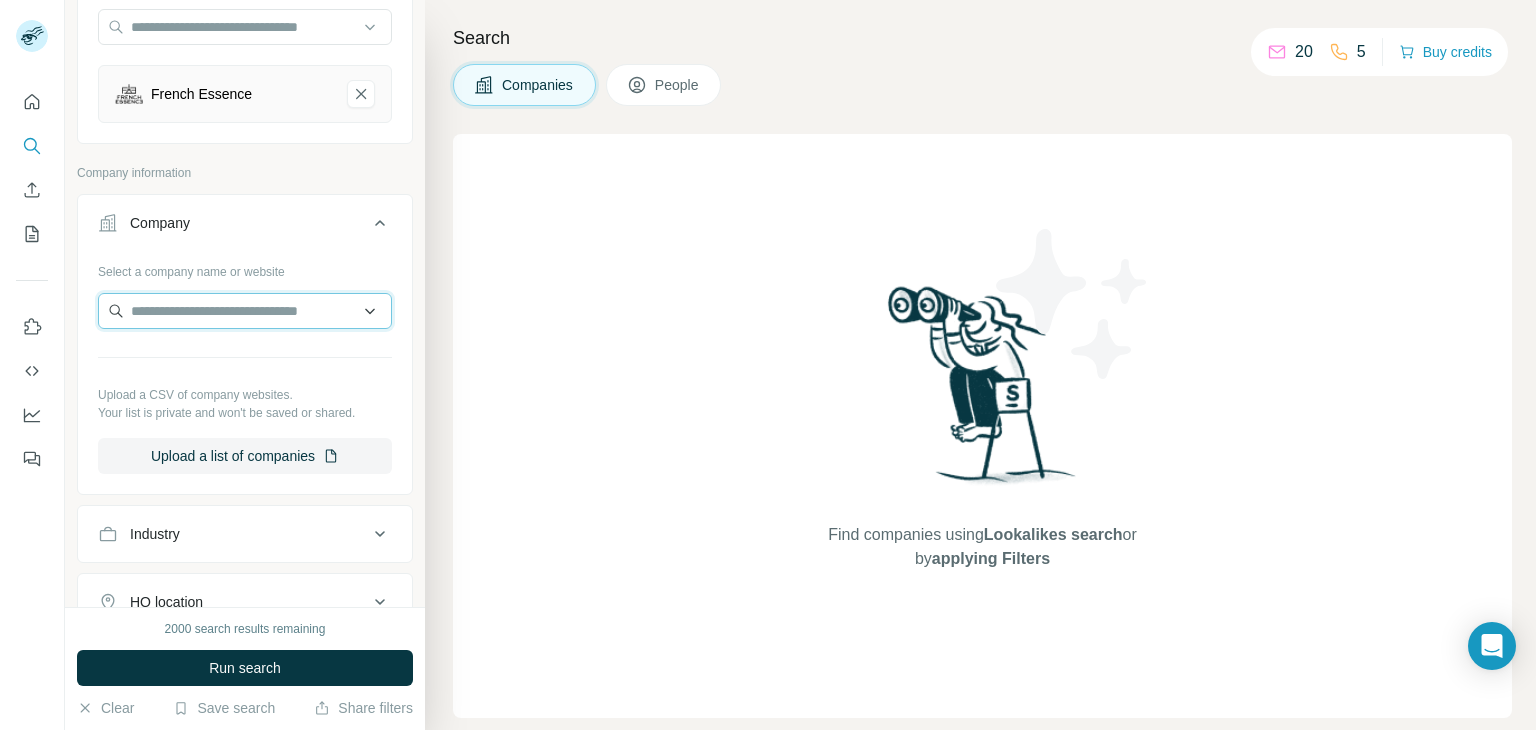 click at bounding box center [245, 311] 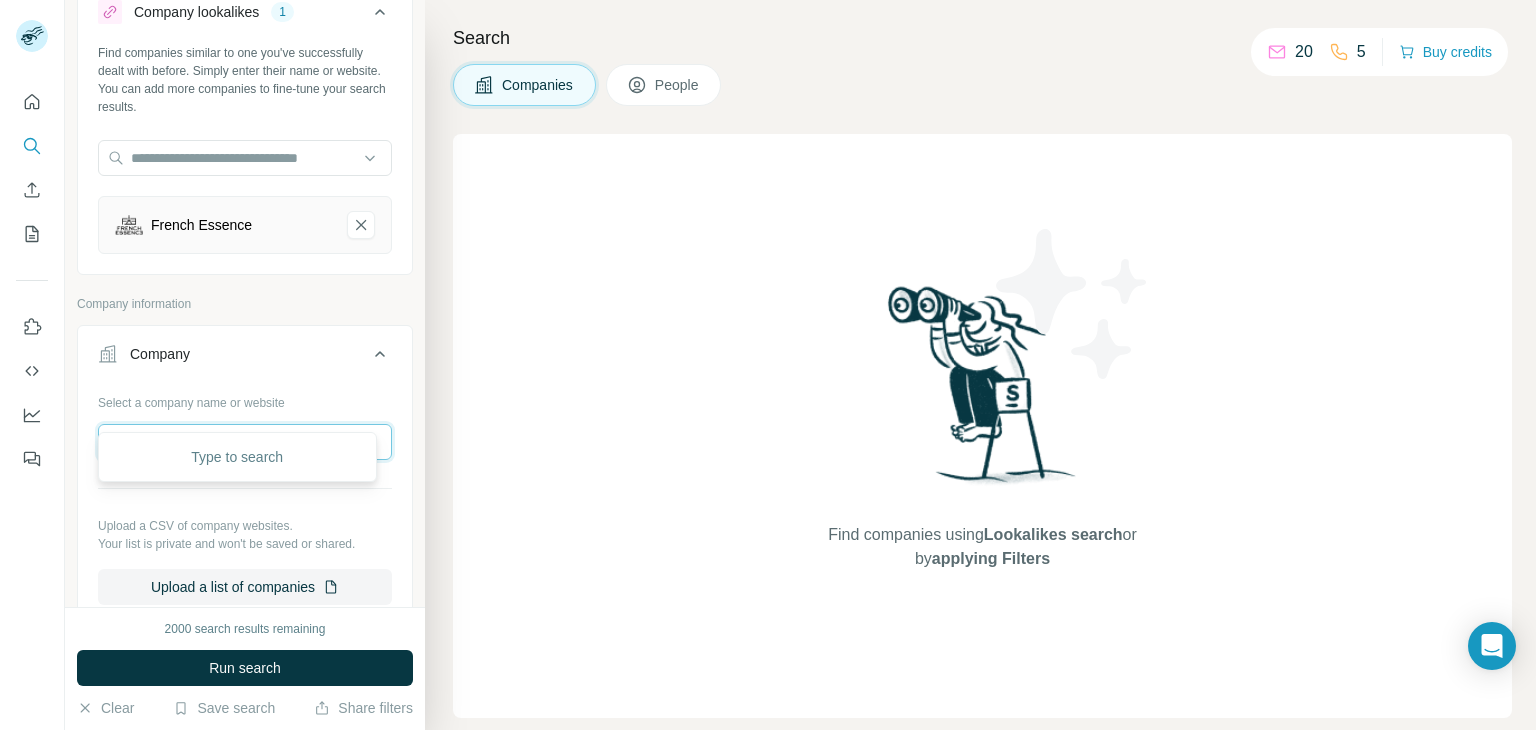 scroll, scrollTop: 100, scrollLeft: 0, axis: vertical 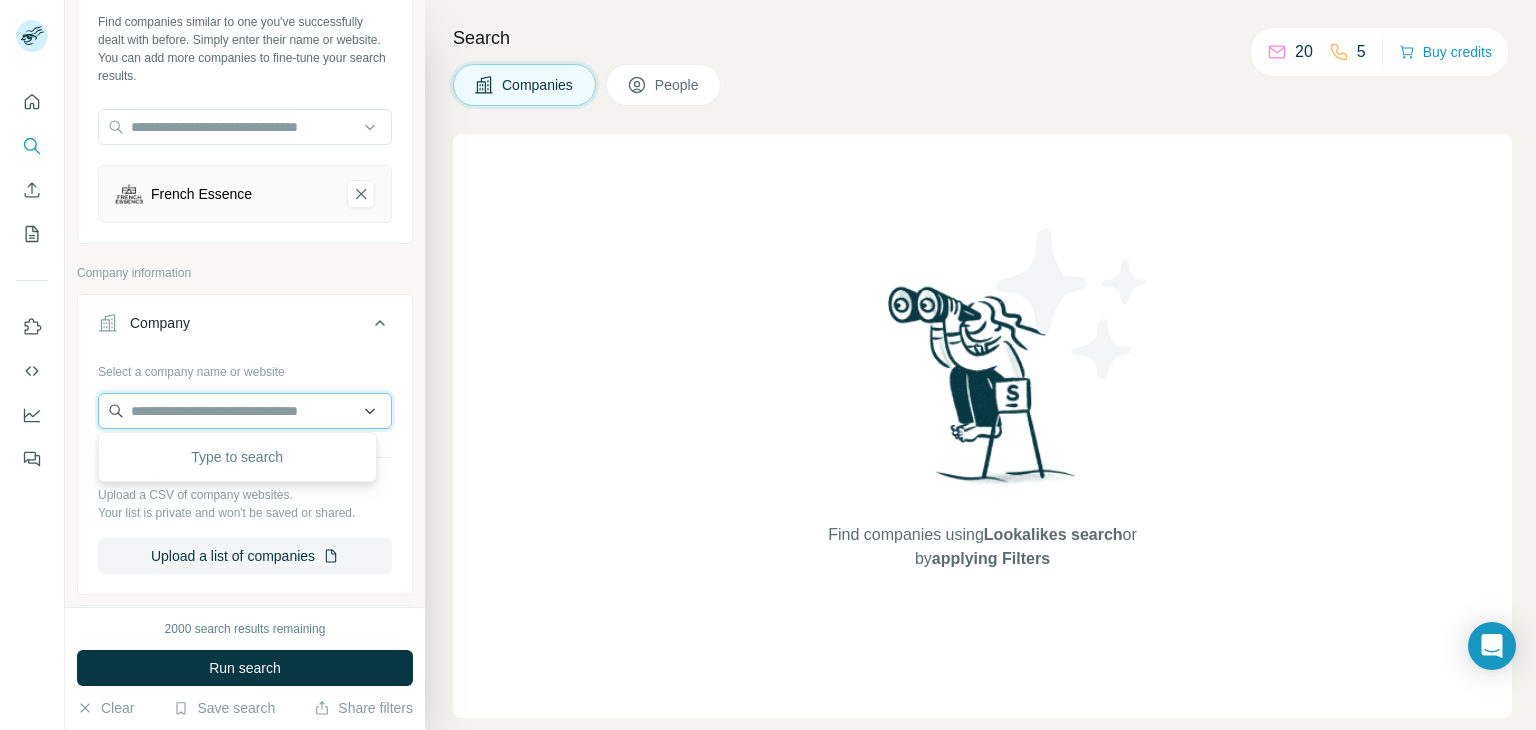 click at bounding box center (245, 411) 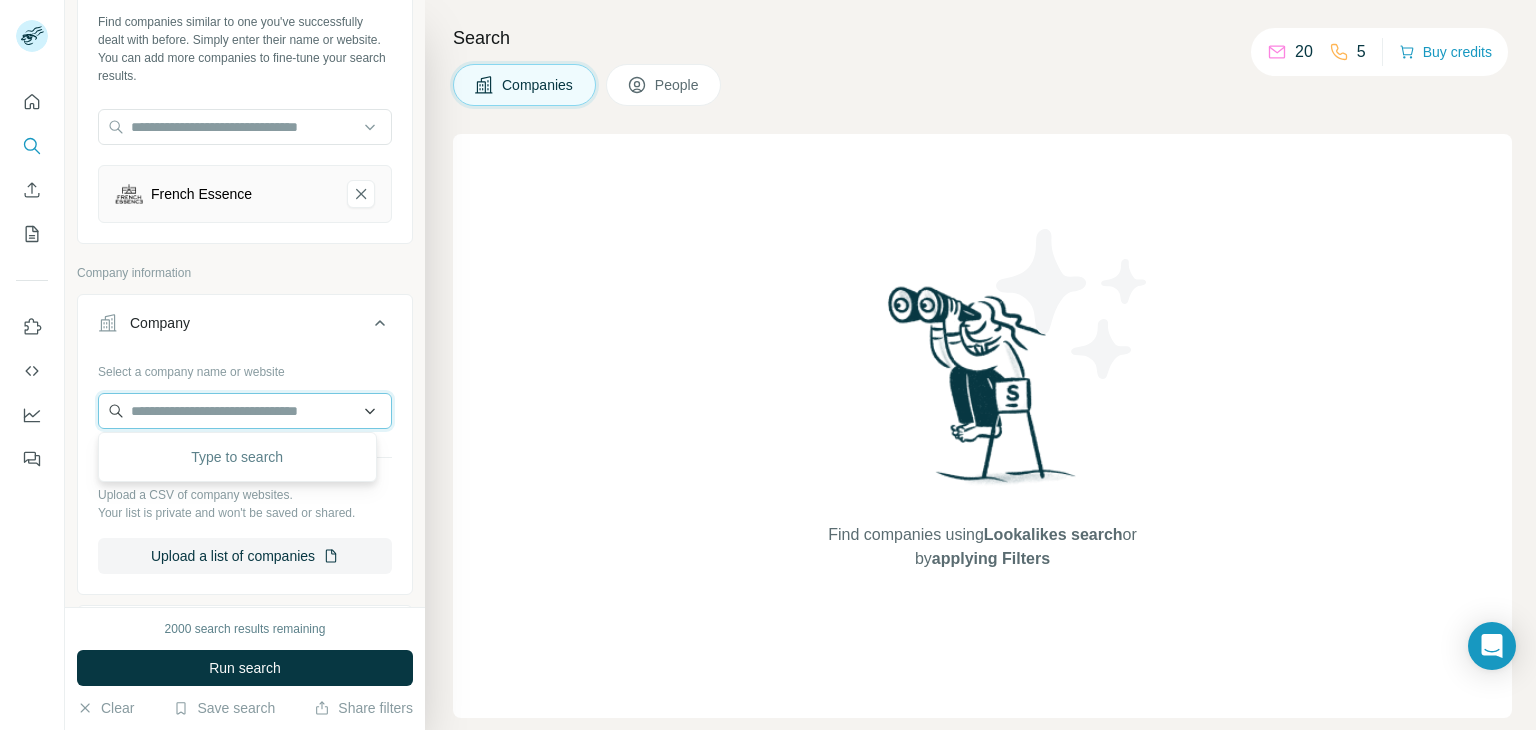 click at bounding box center [245, 411] 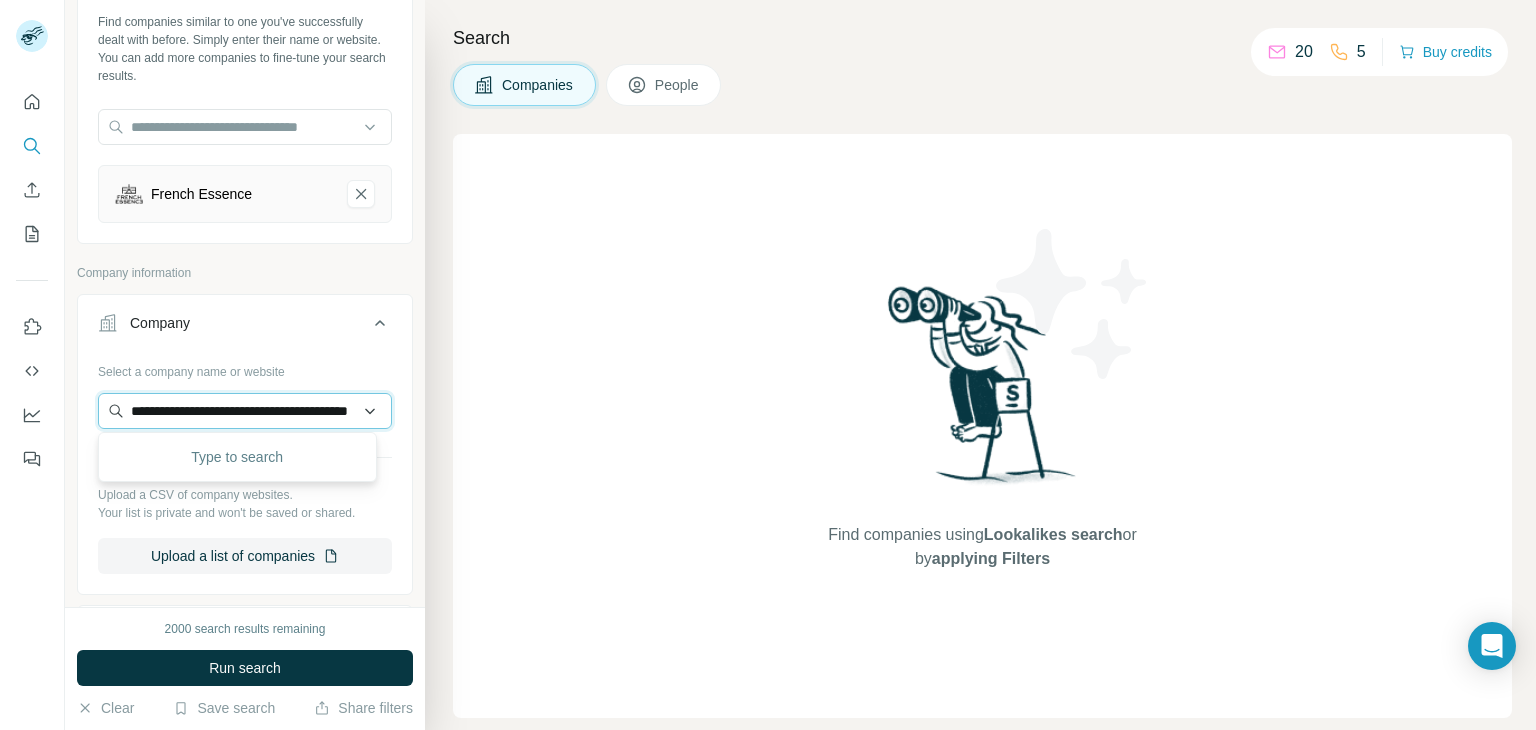 scroll, scrollTop: 0, scrollLeft: 101, axis: horizontal 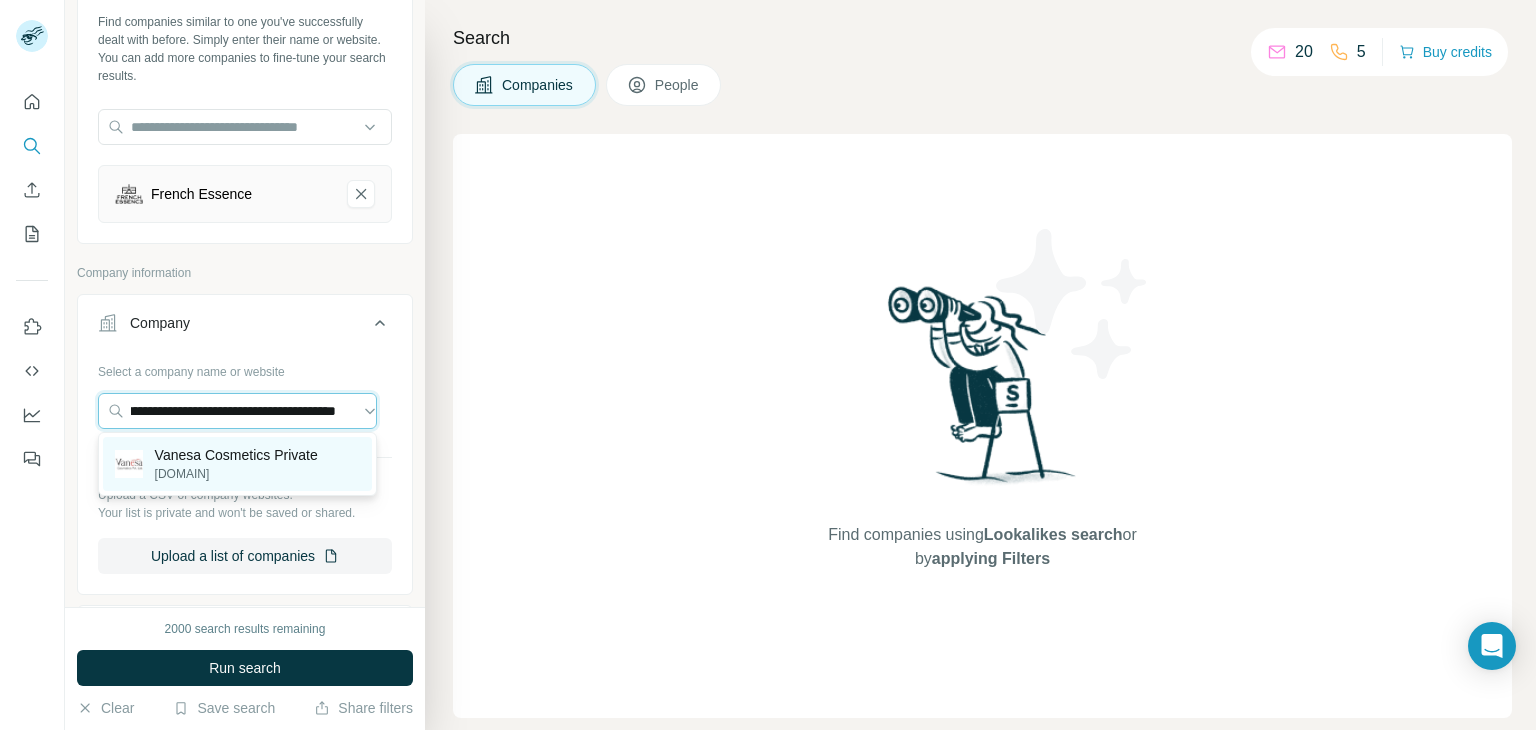 type on "**********" 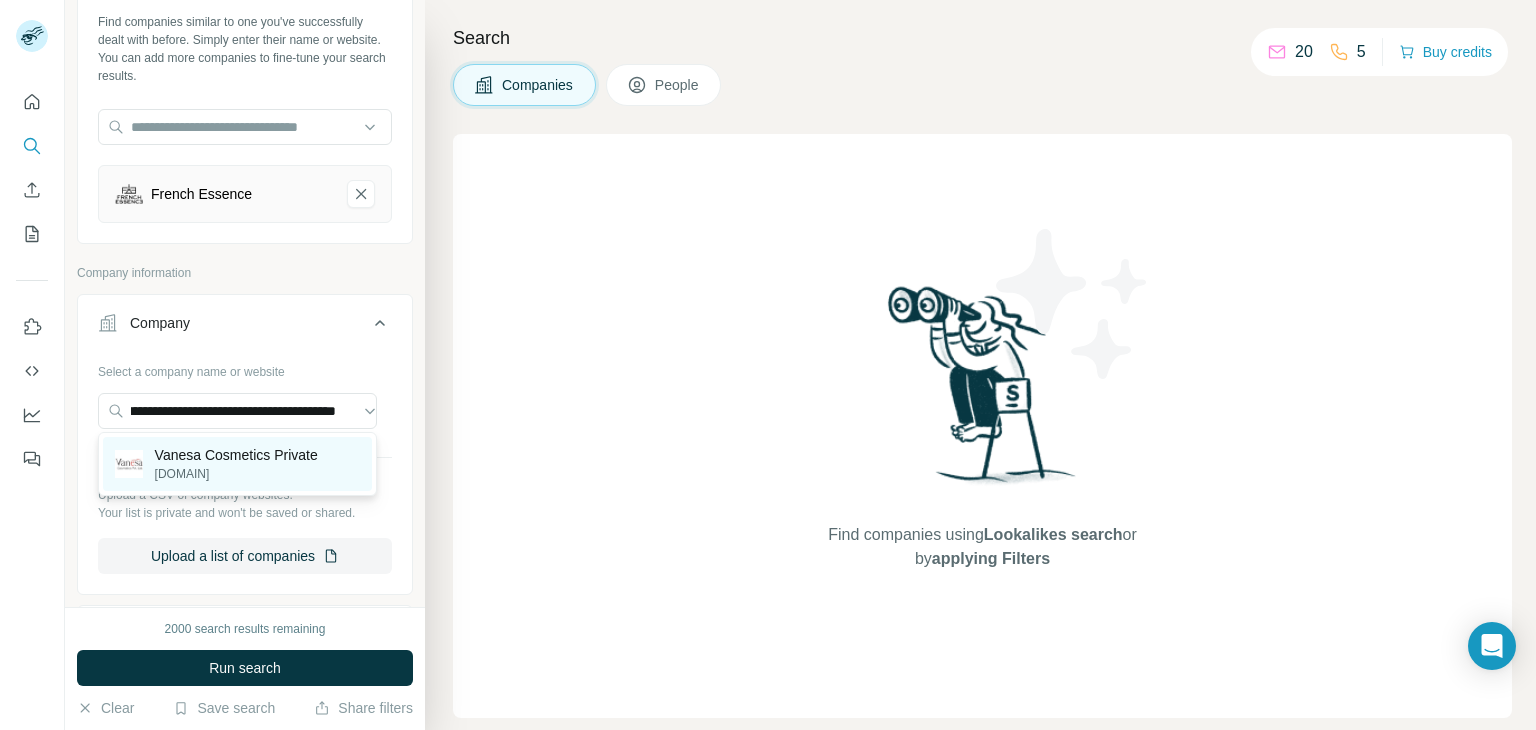 click on "Vanesa Cosmetics Private" at bounding box center [236, 455] 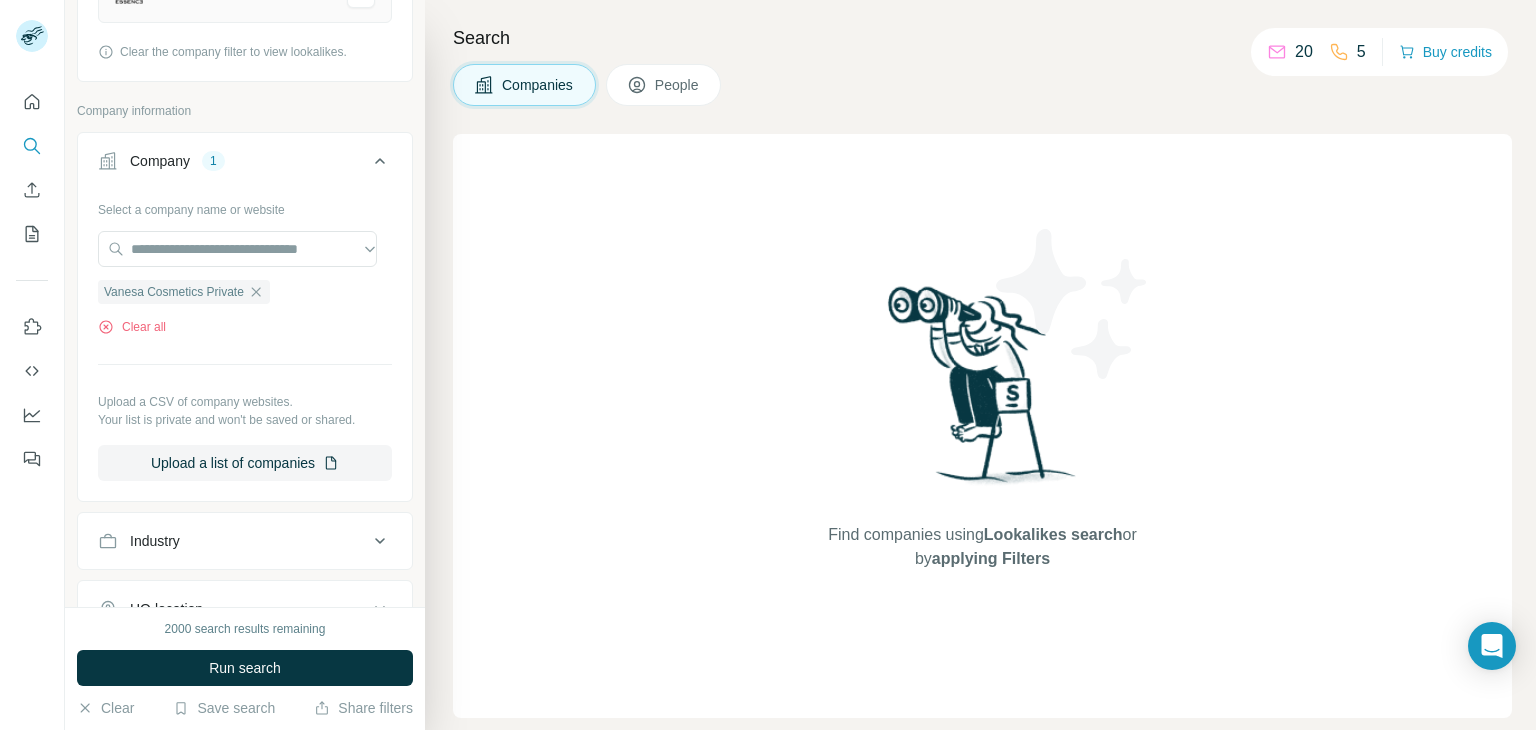 scroll, scrollTop: 400, scrollLeft: 0, axis: vertical 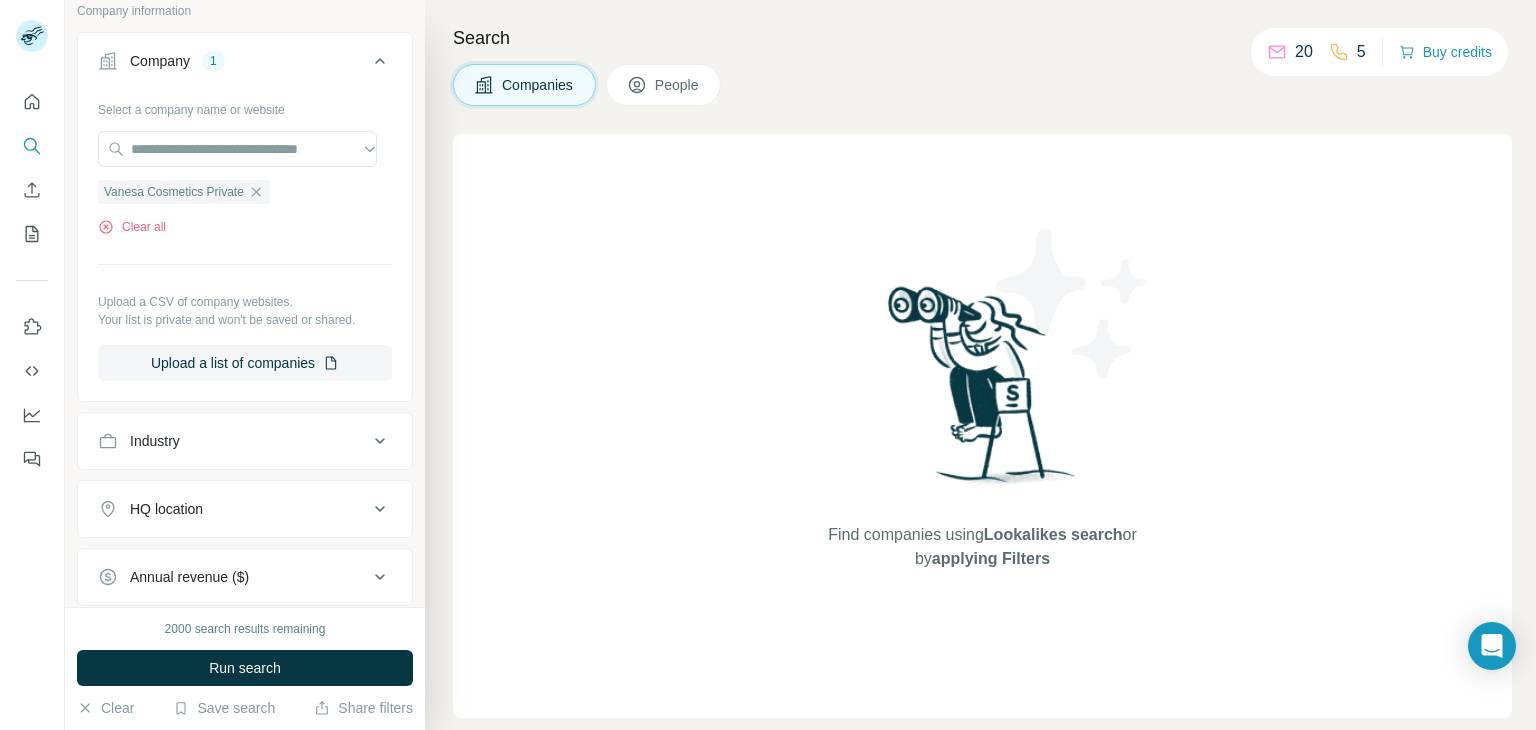 click on "Industry" at bounding box center (233, 441) 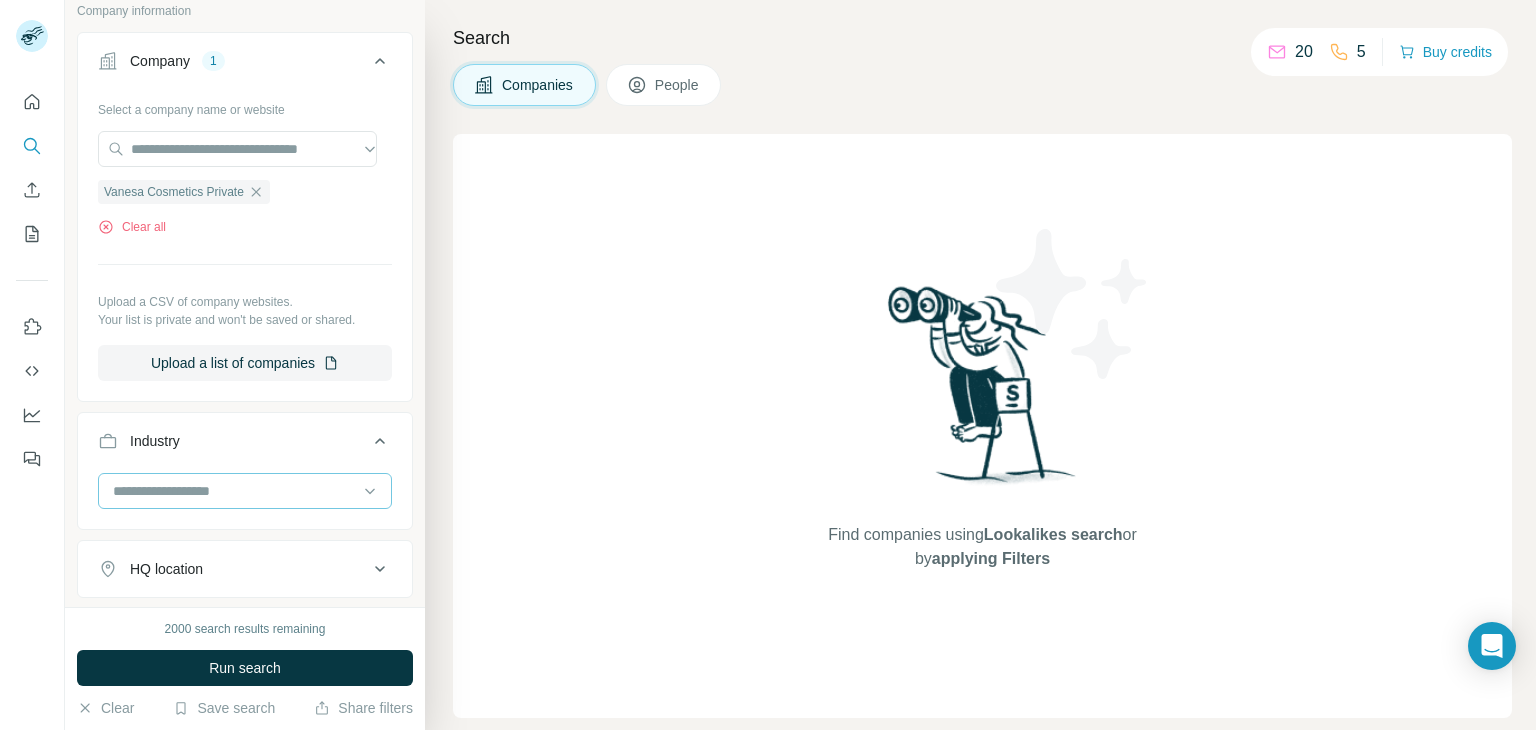 click at bounding box center [234, 491] 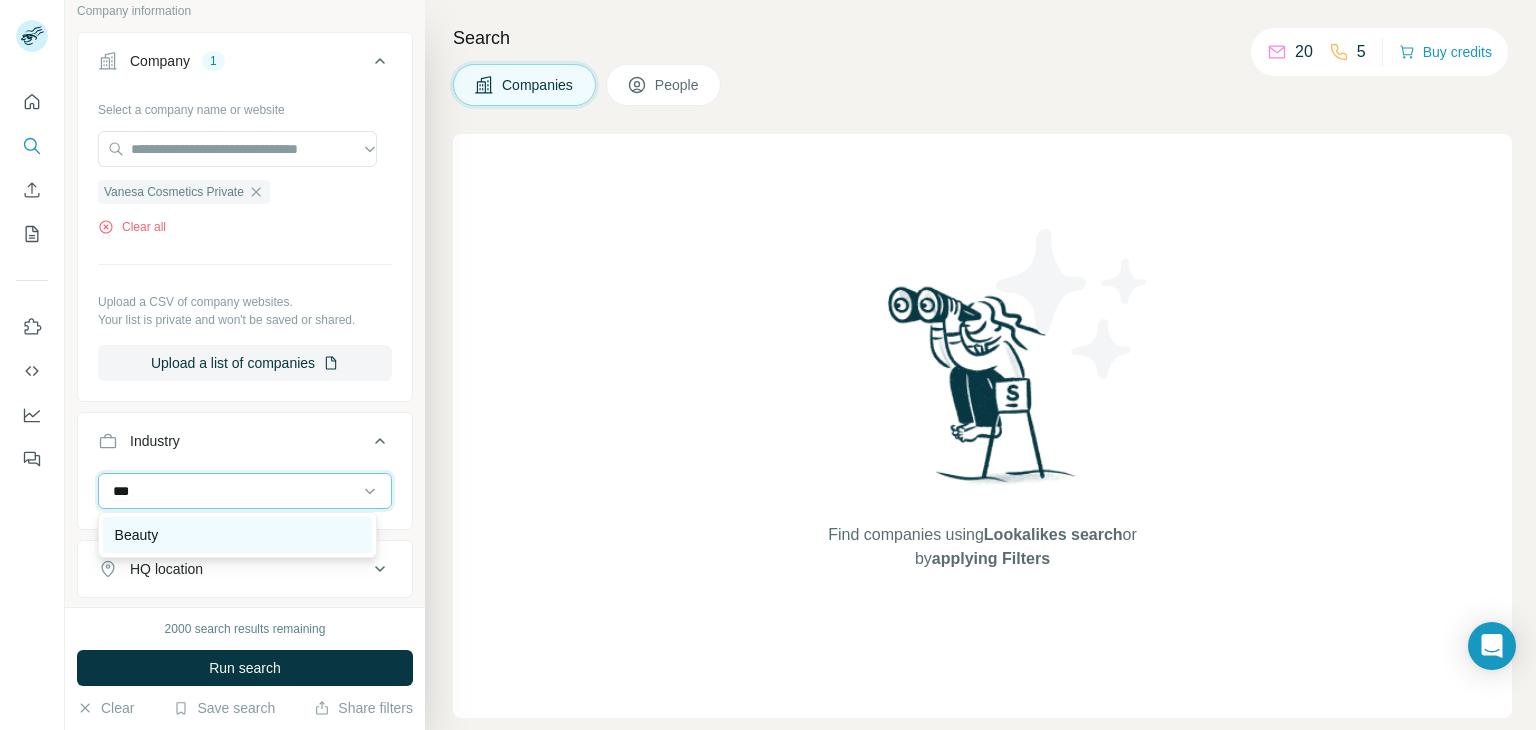 type on "***" 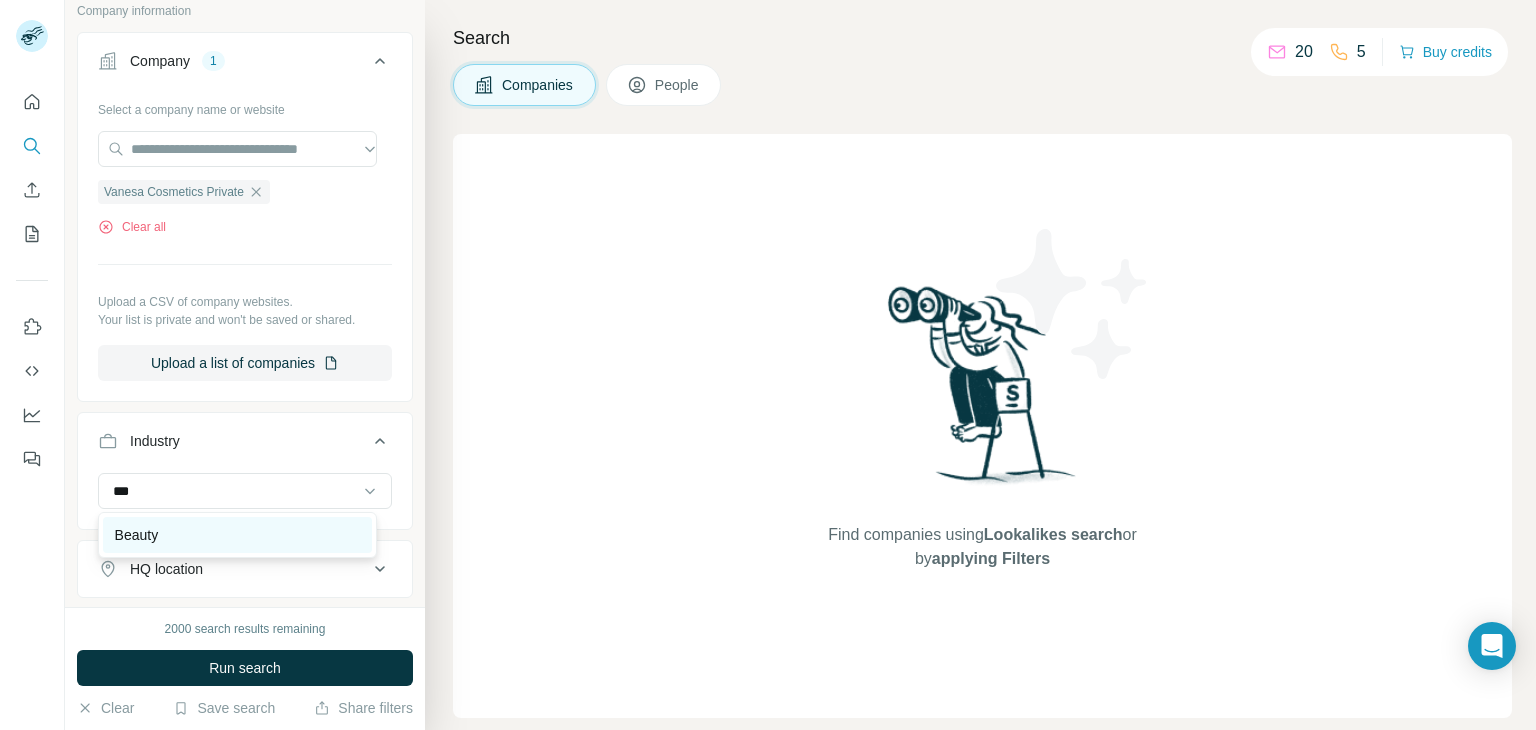 click on "Beauty" at bounding box center (237, 535) 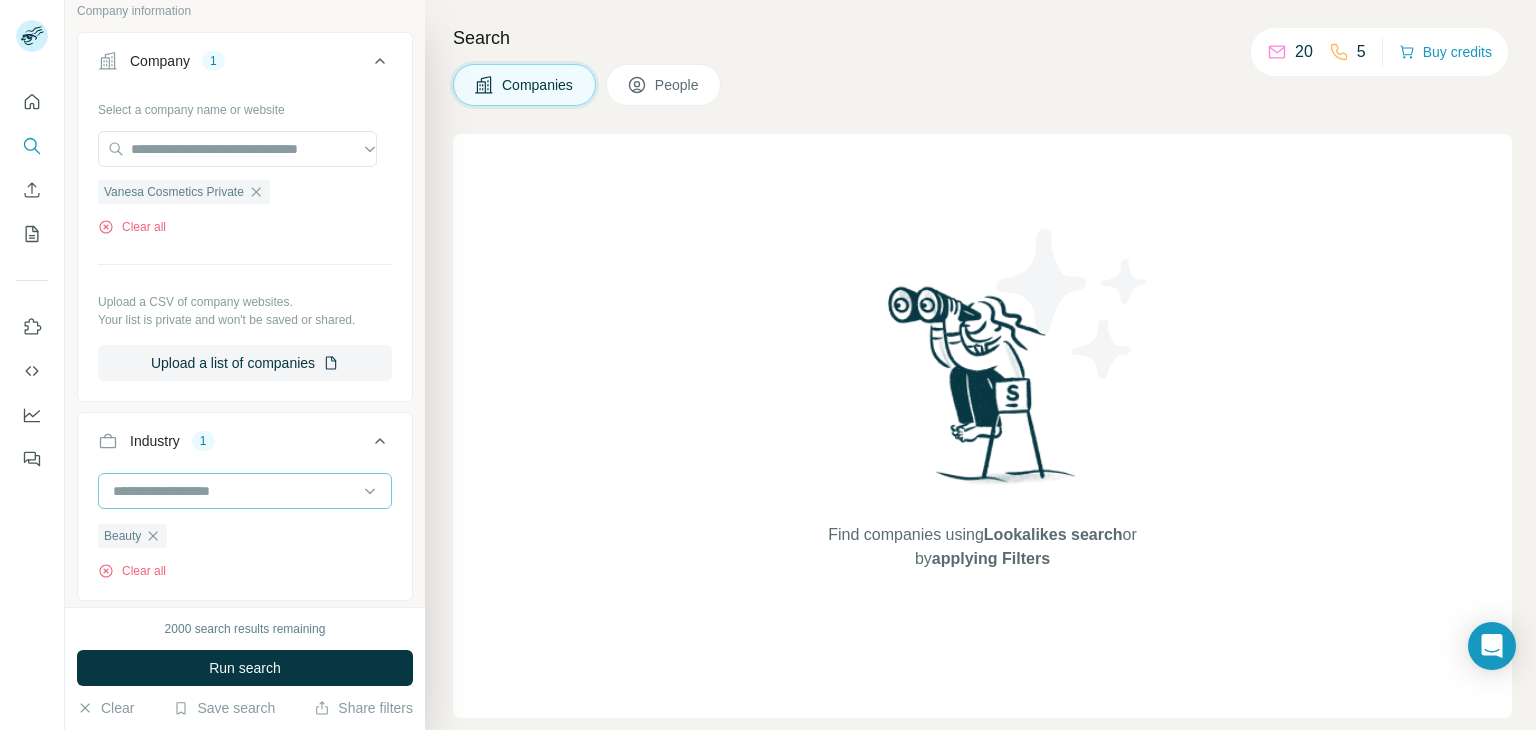 click at bounding box center (234, 491) 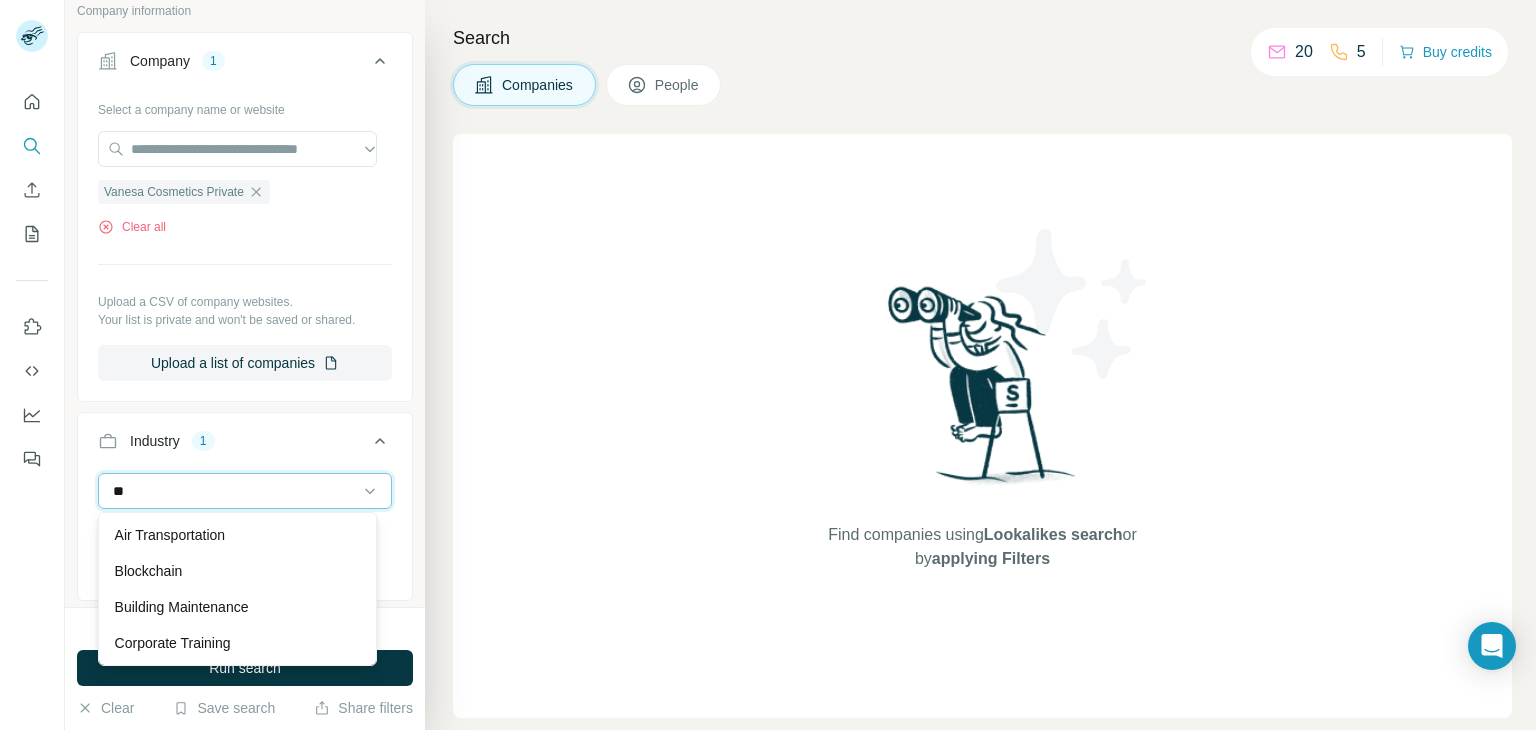type on "*" 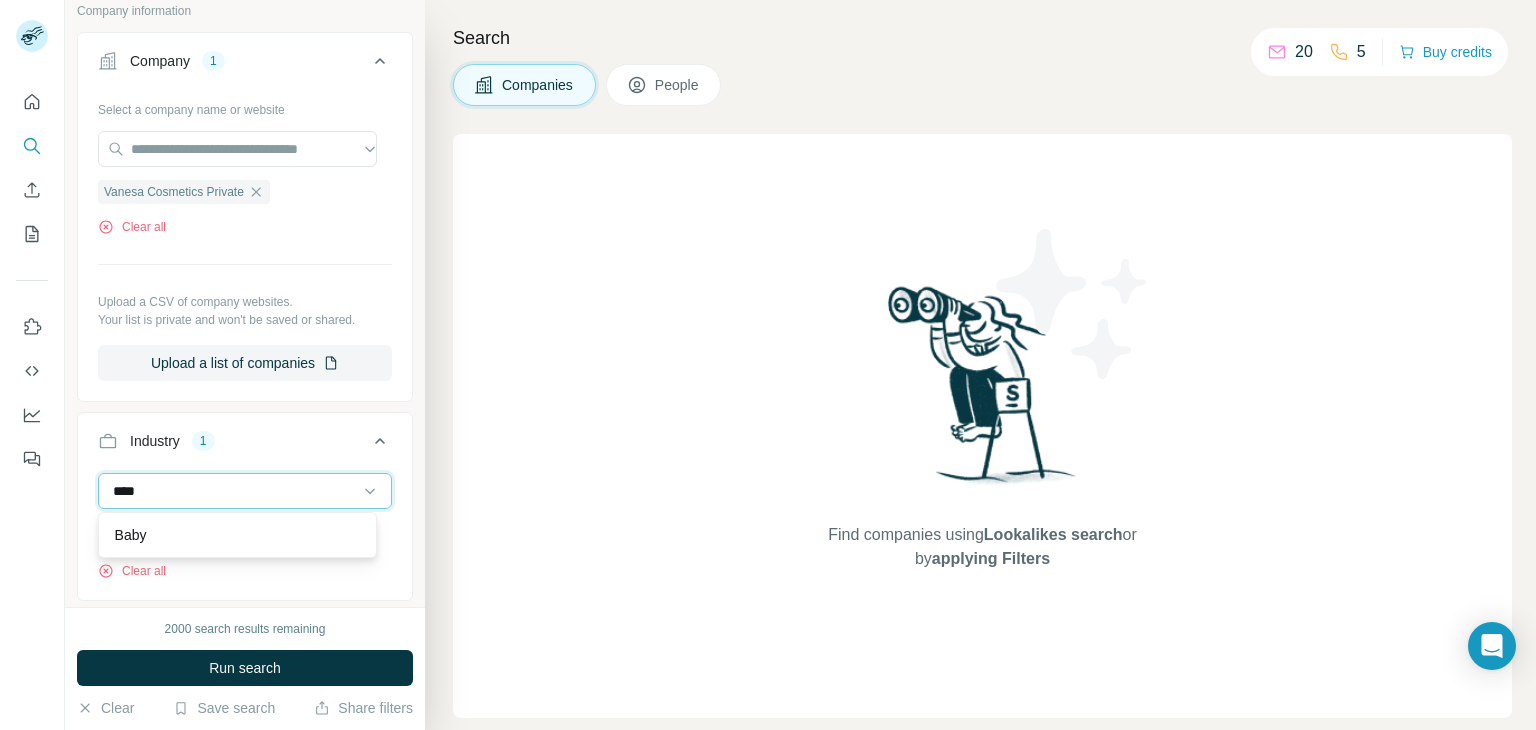 type on "****" 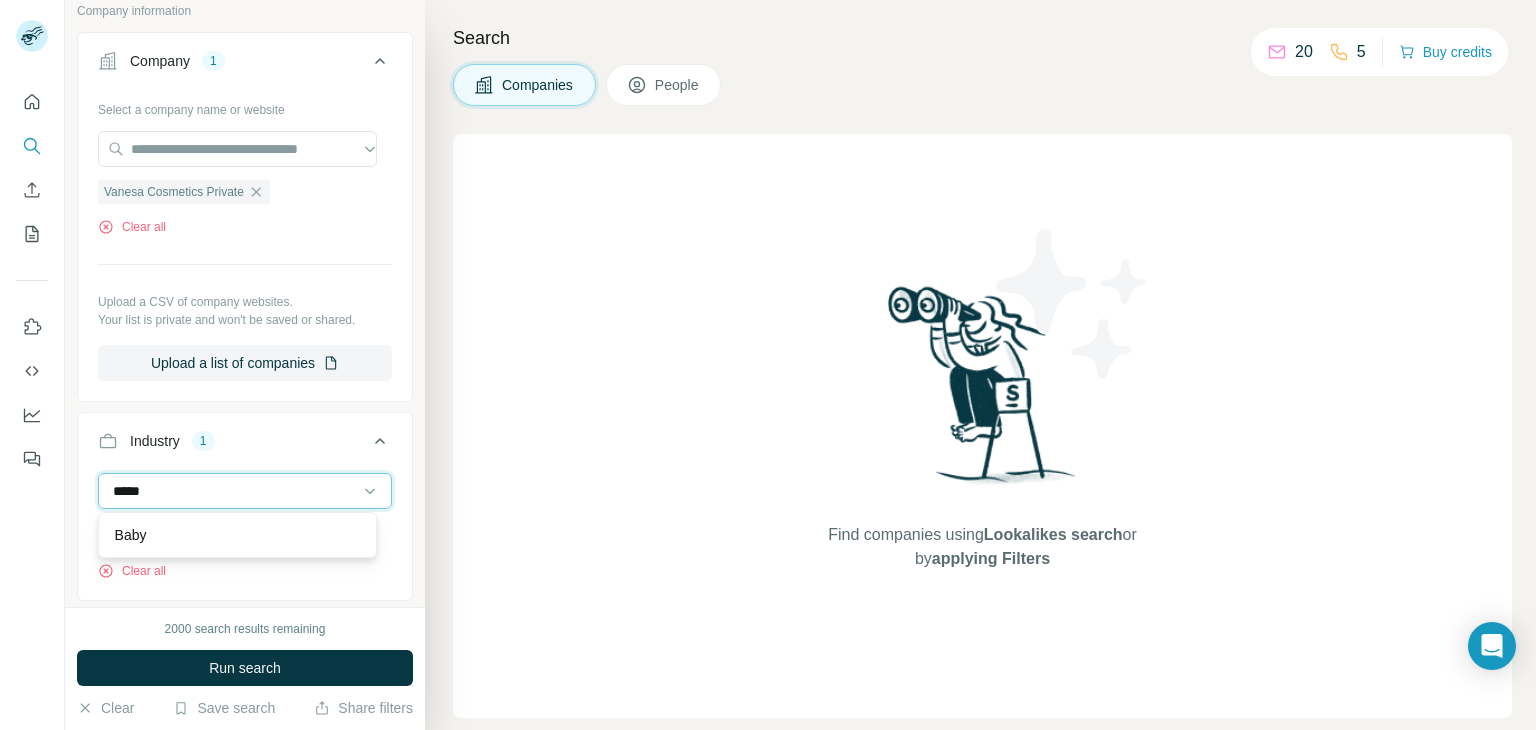click on "****" at bounding box center (234, 491) 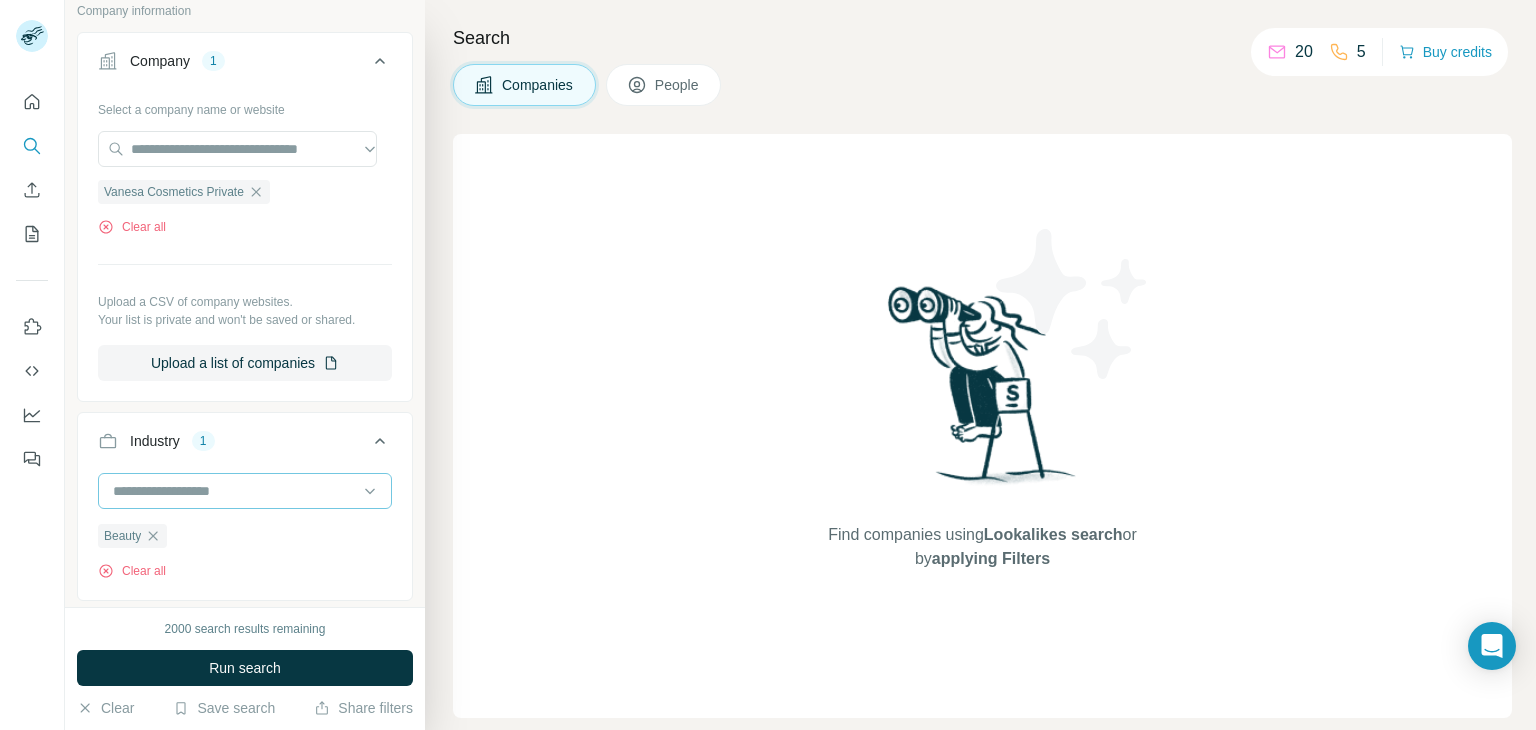 click at bounding box center (234, 491) 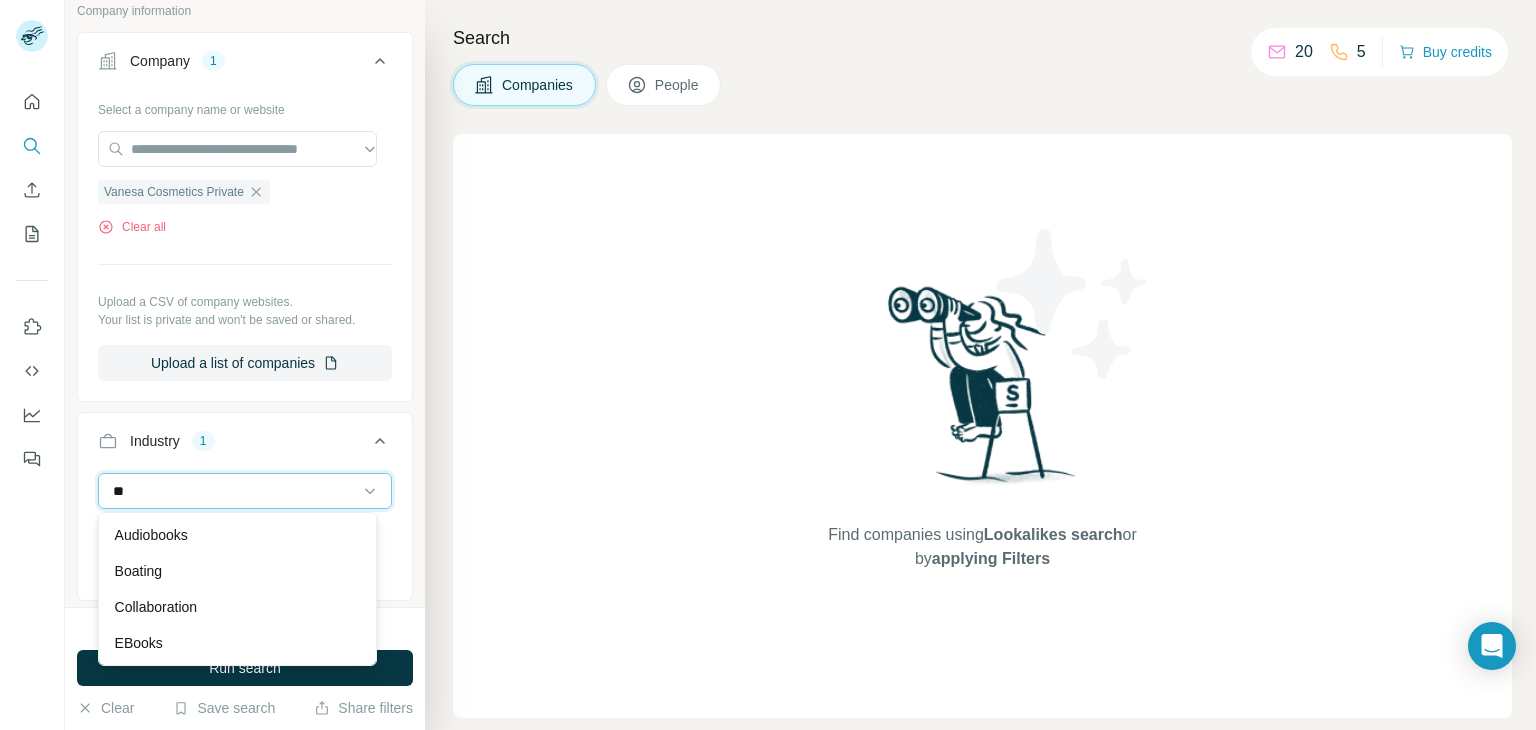 type on "*" 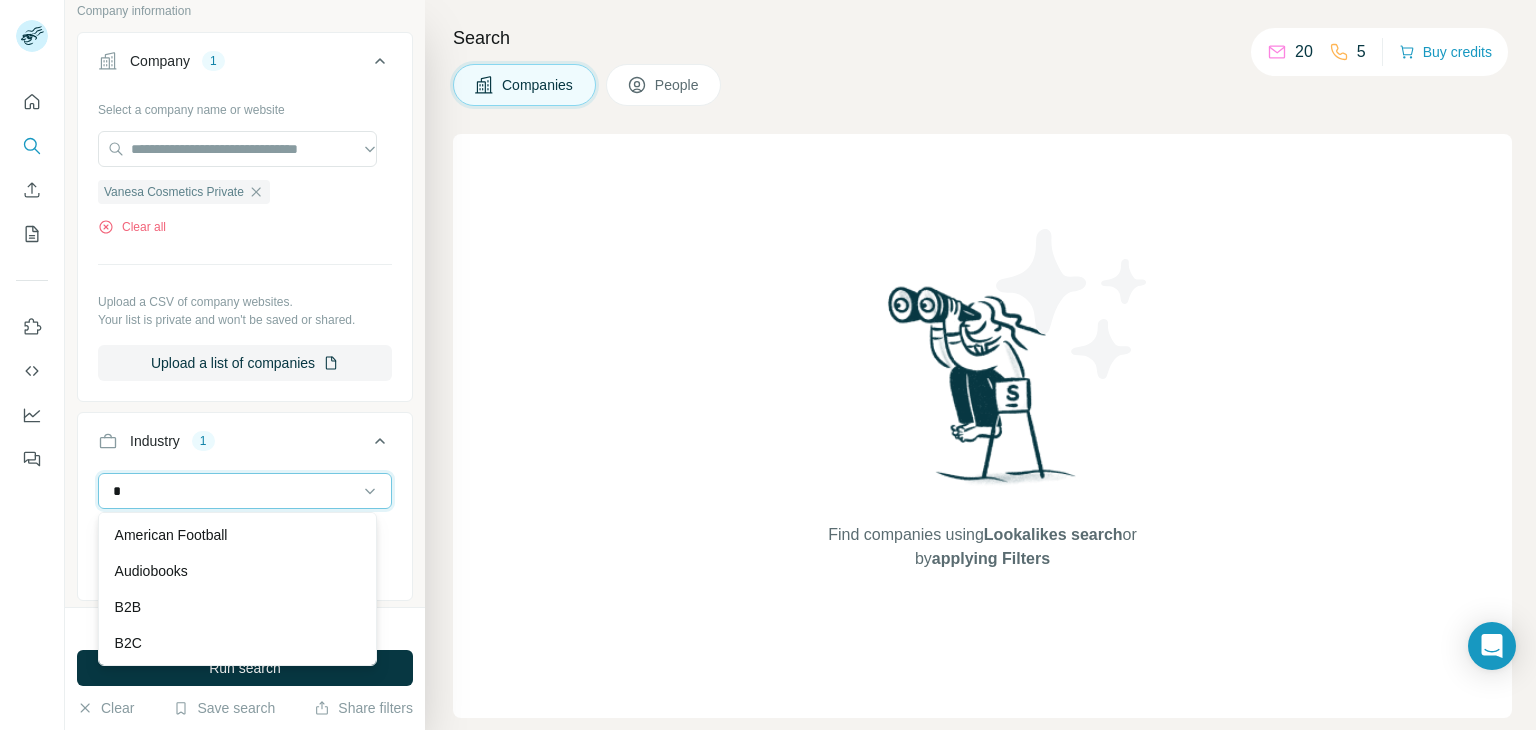 type 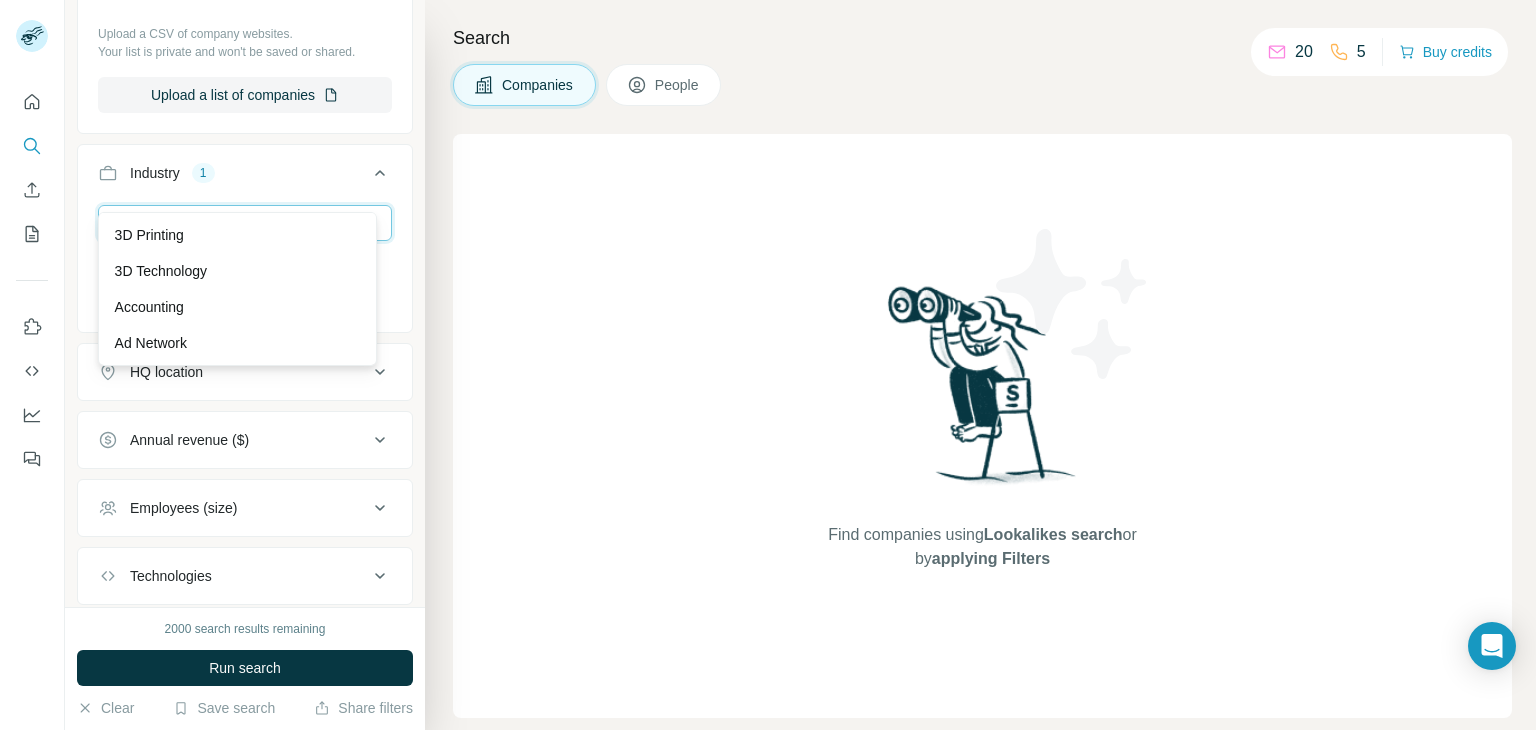 scroll, scrollTop: 700, scrollLeft: 0, axis: vertical 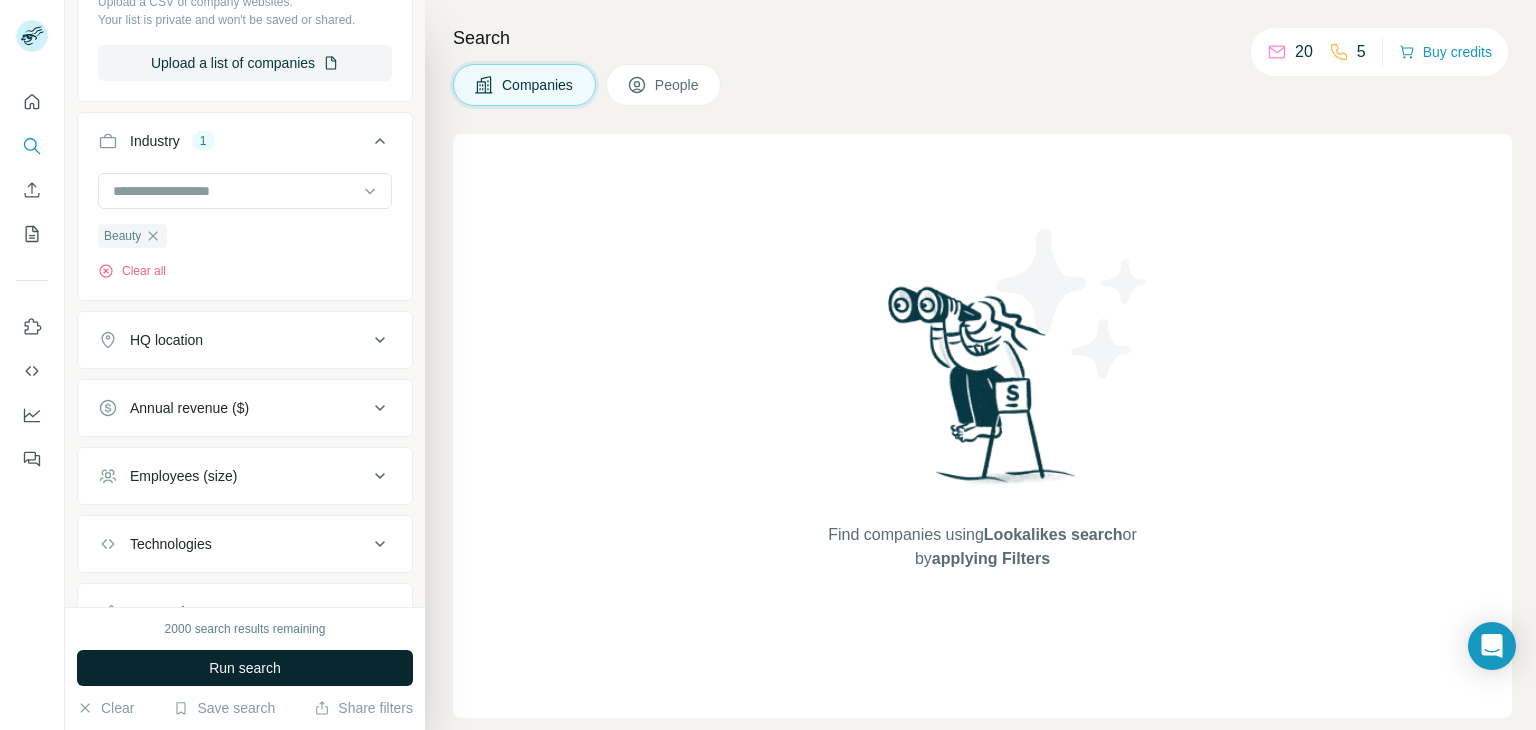 click on "Run search" at bounding box center (245, 668) 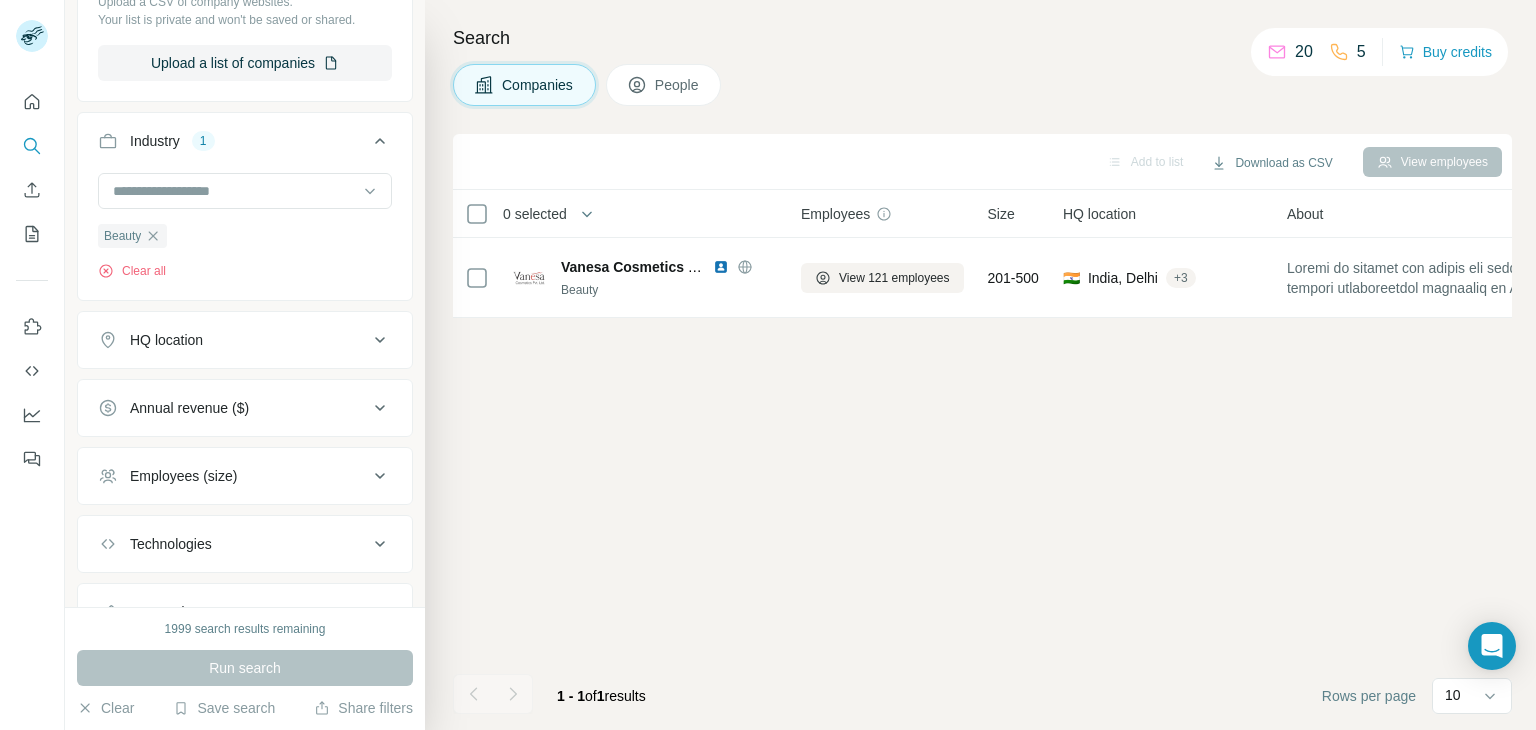 click on "People" at bounding box center [678, 85] 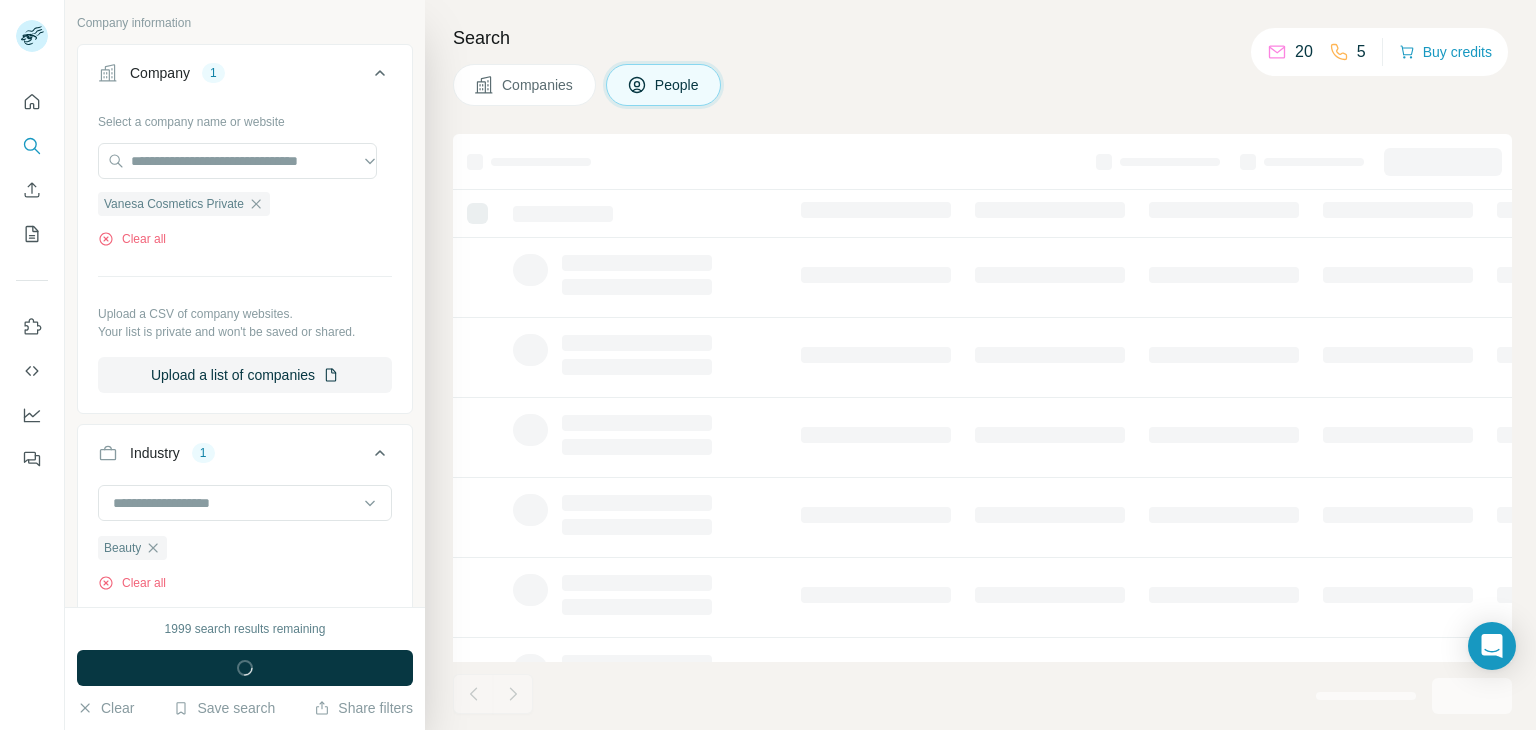 scroll, scrollTop: 1010, scrollLeft: 0, axis: vertical 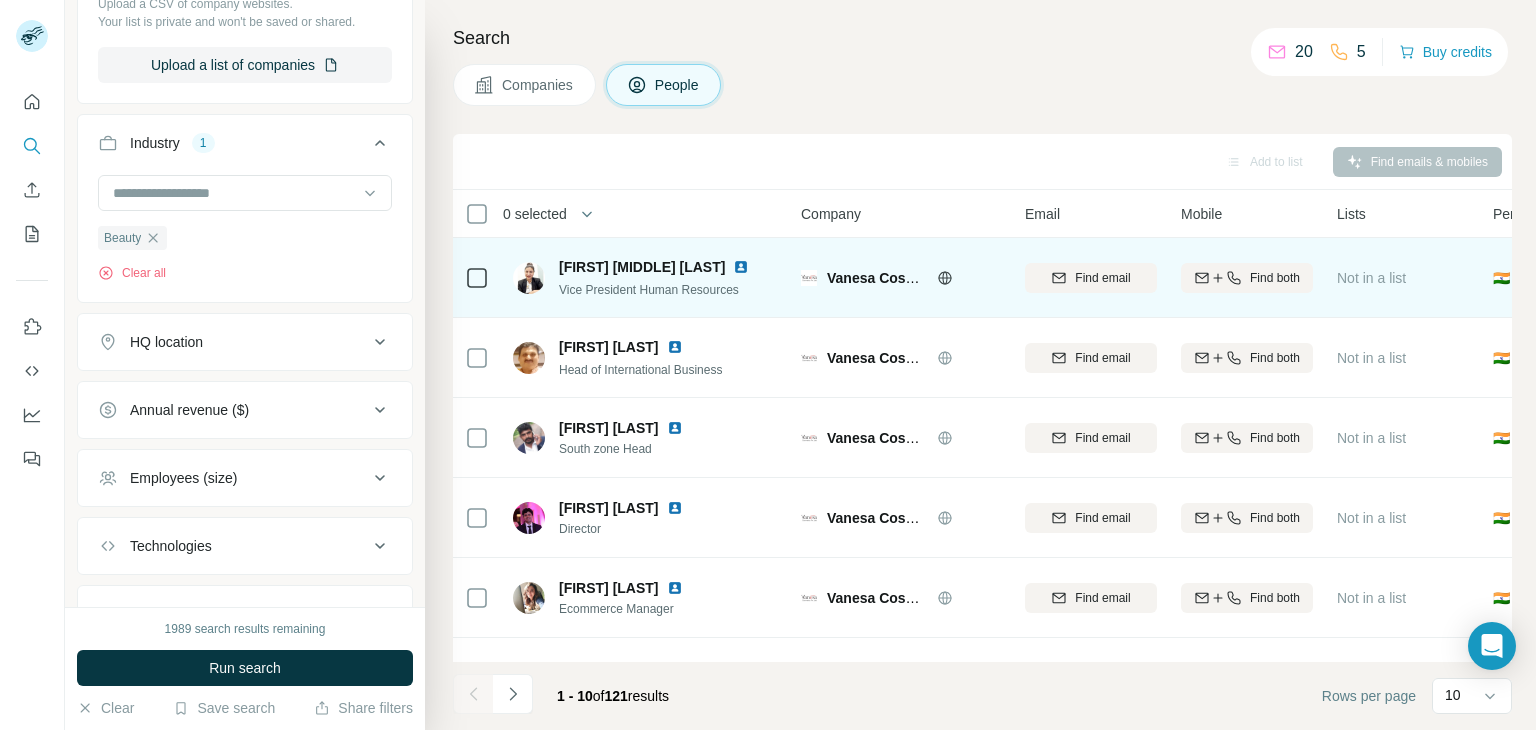 click at bounding box center [741, 267] 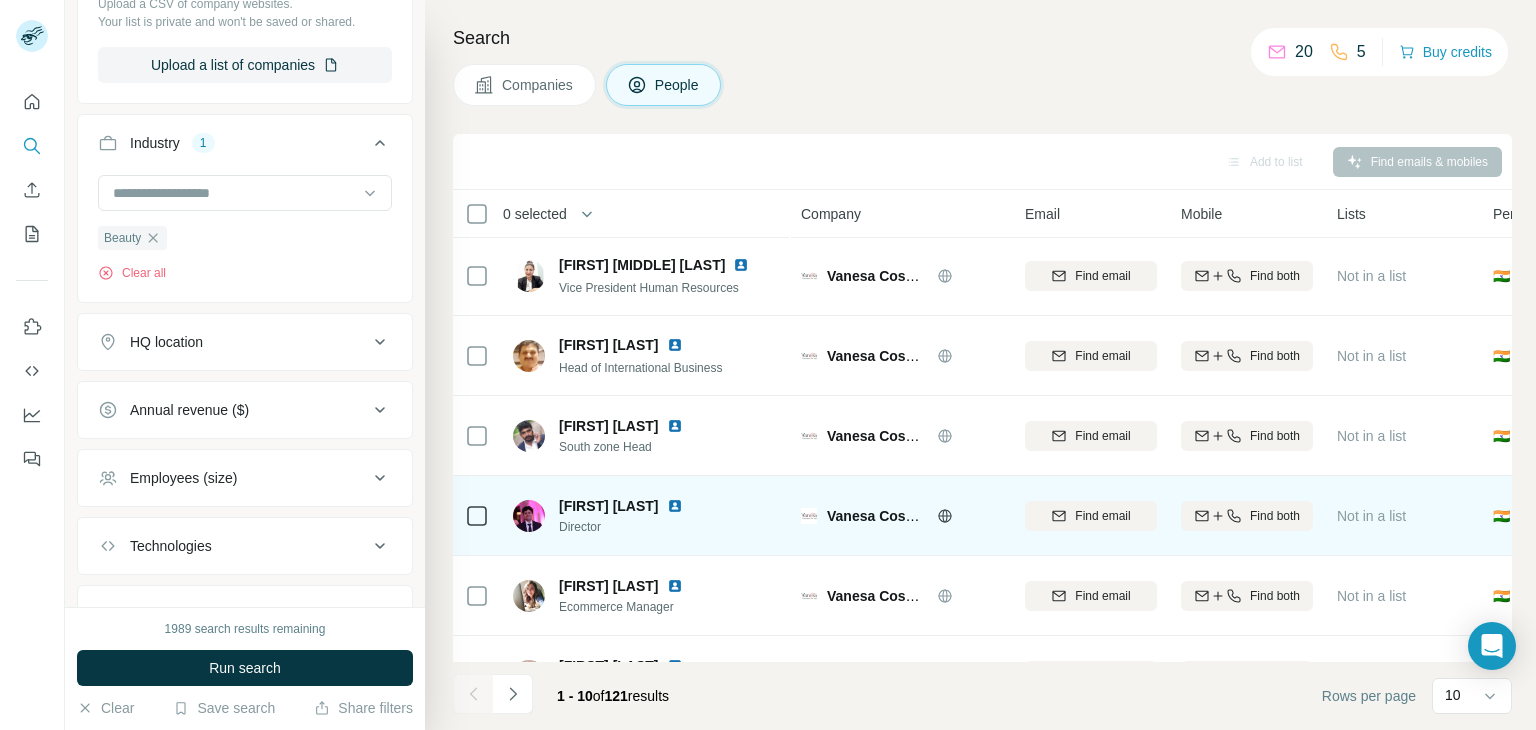scroll, scrollTop: 0, scrollLeft: 0, axis: both 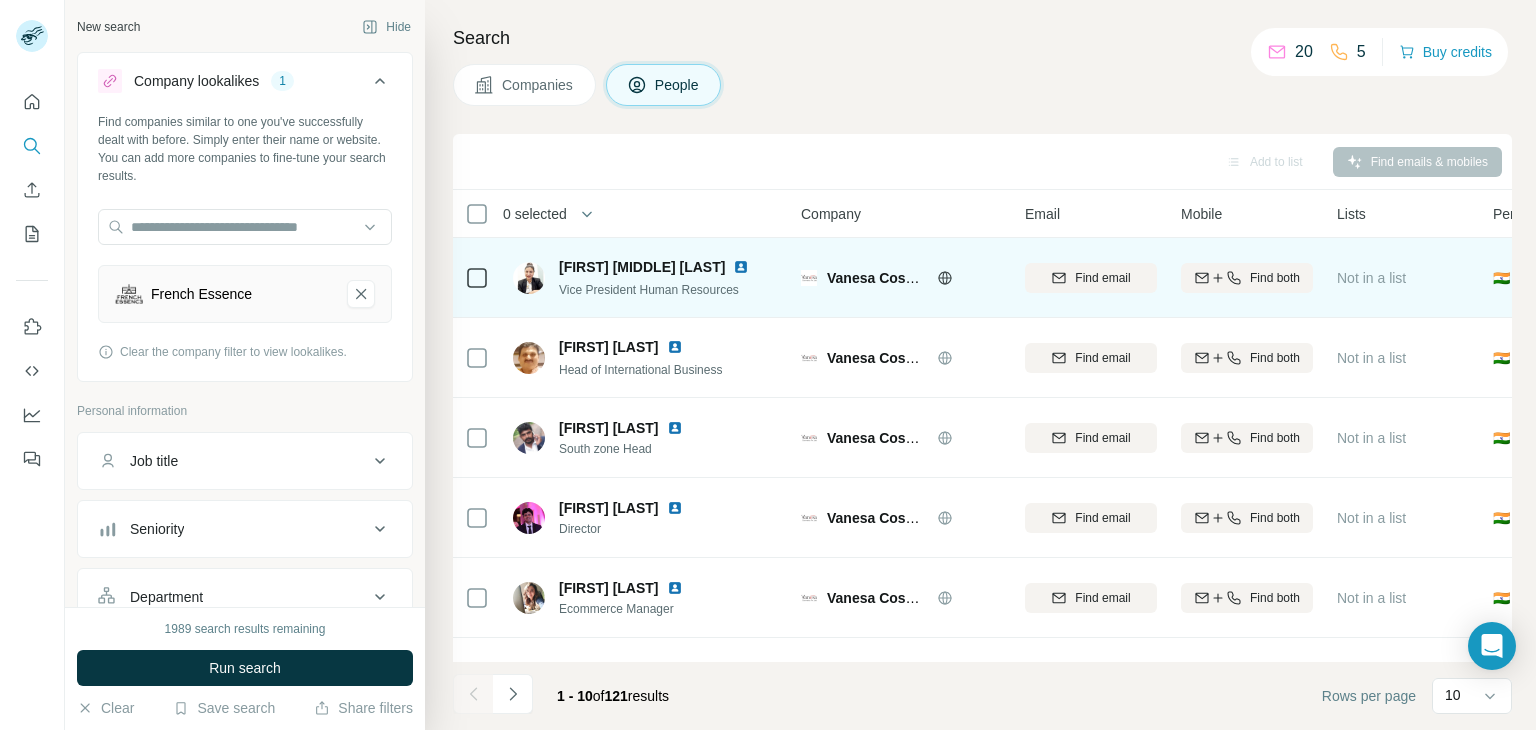 click at bounding box center [741, 267] 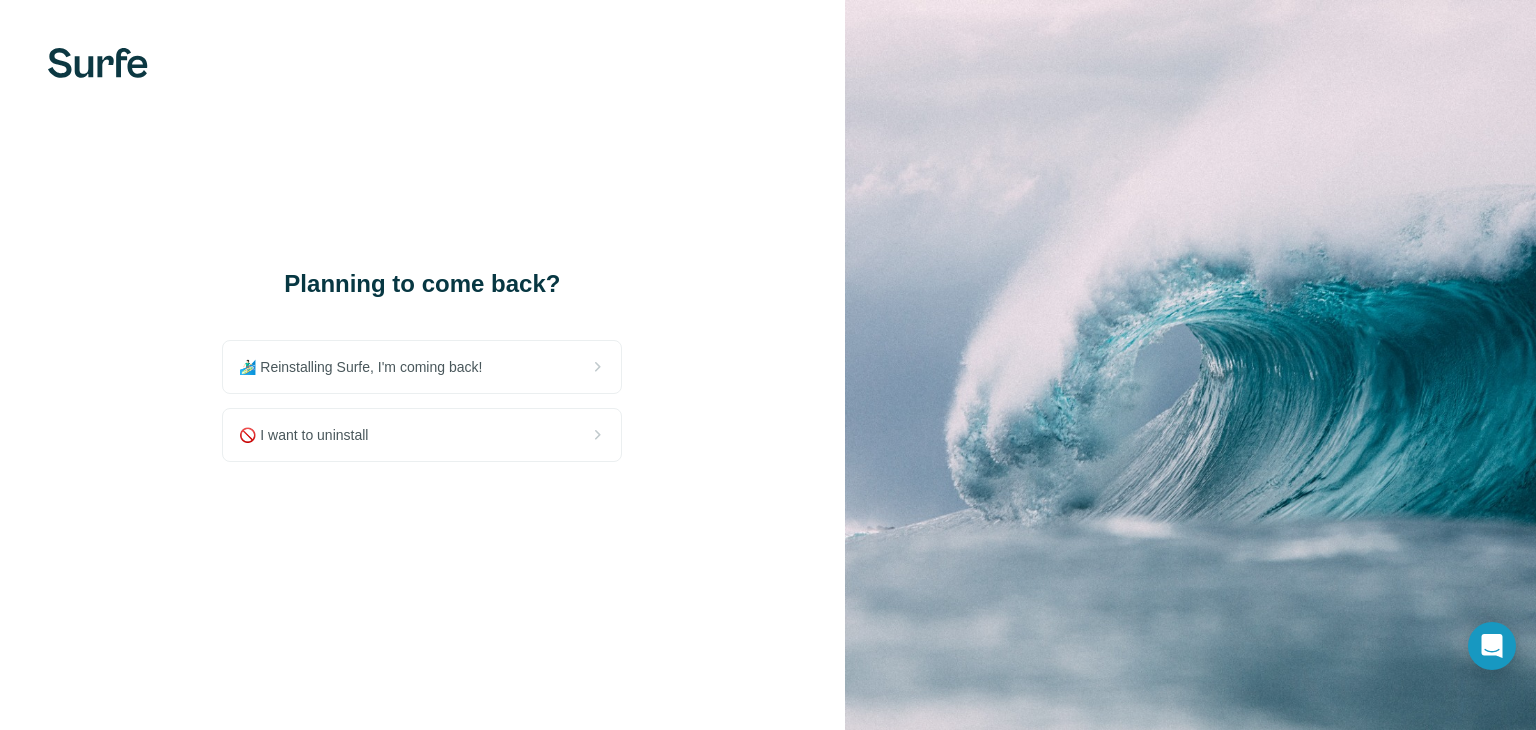 scroll, scrollTop: 0, scrollLeft: 0, axis: both 